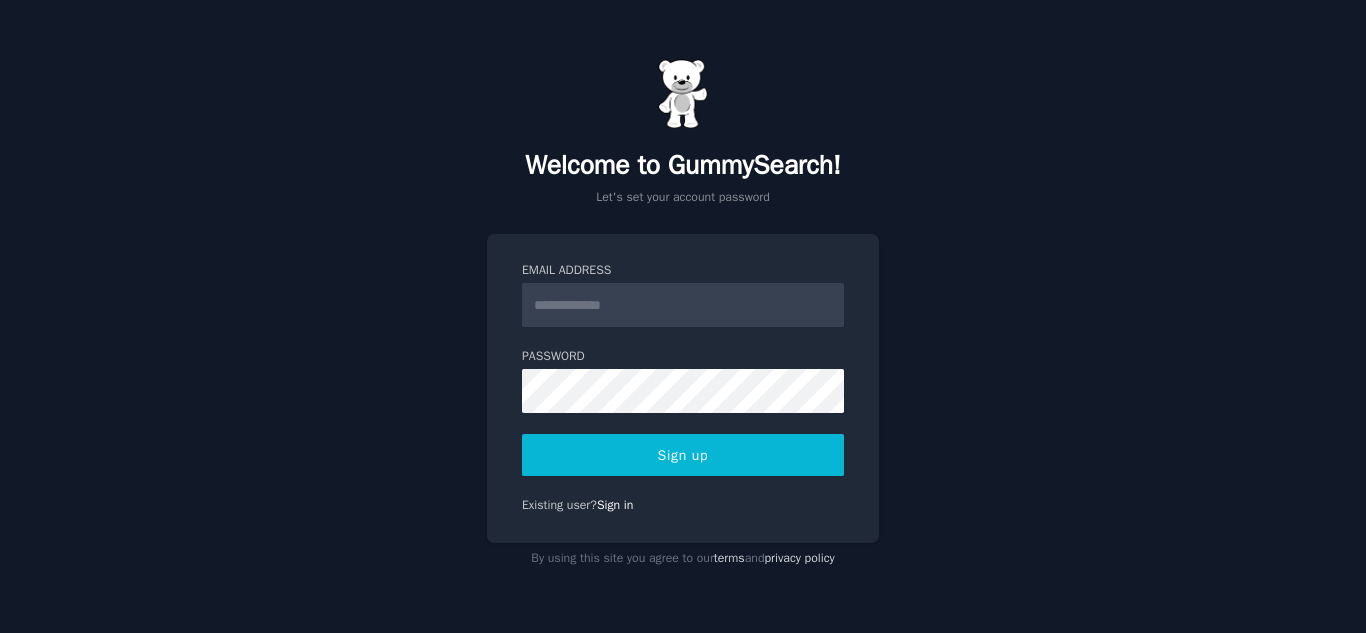 scroll, scrollTop: 0, scrollLeft: 0, axis: both 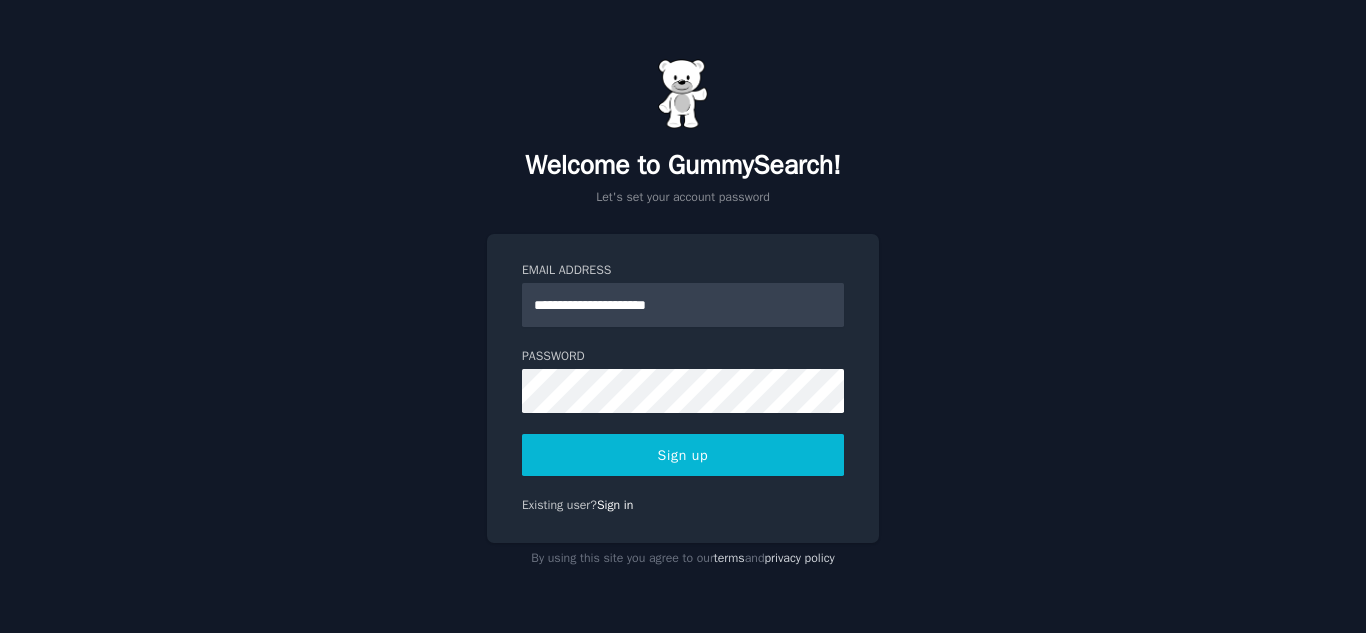 click on "Sign up" at bounding box center (683, 455) 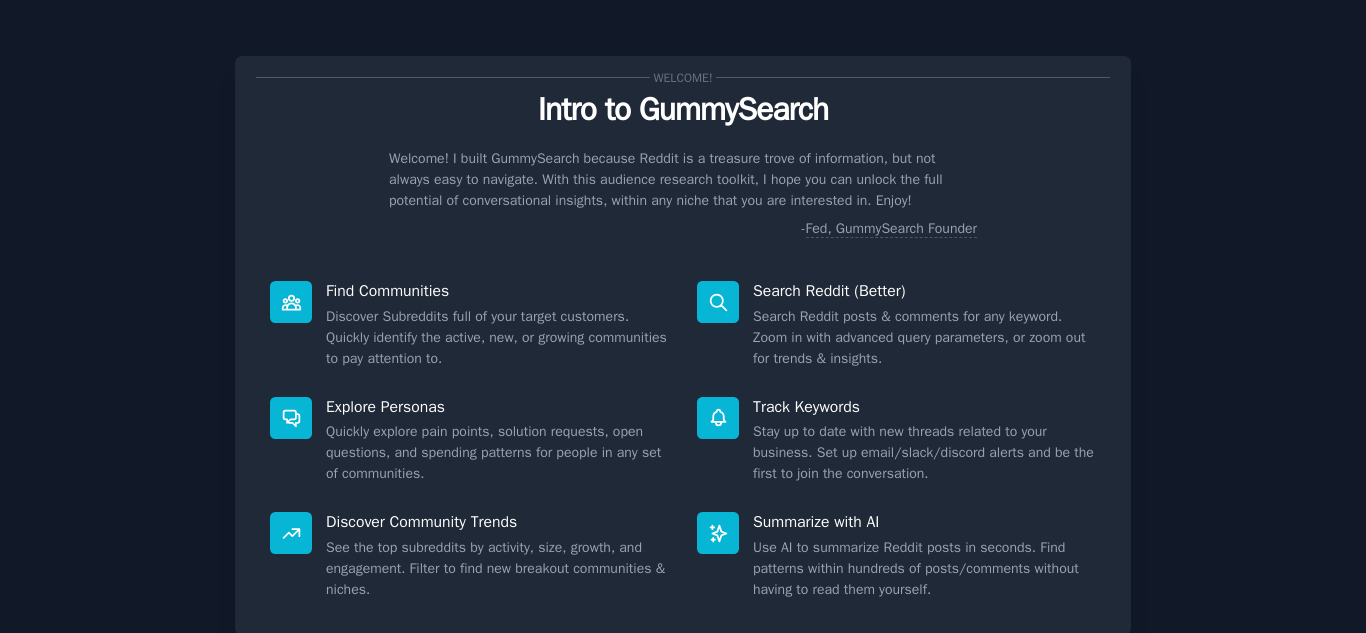 scroll, scrollTop: 0, scrollLeft: 0, axis: both 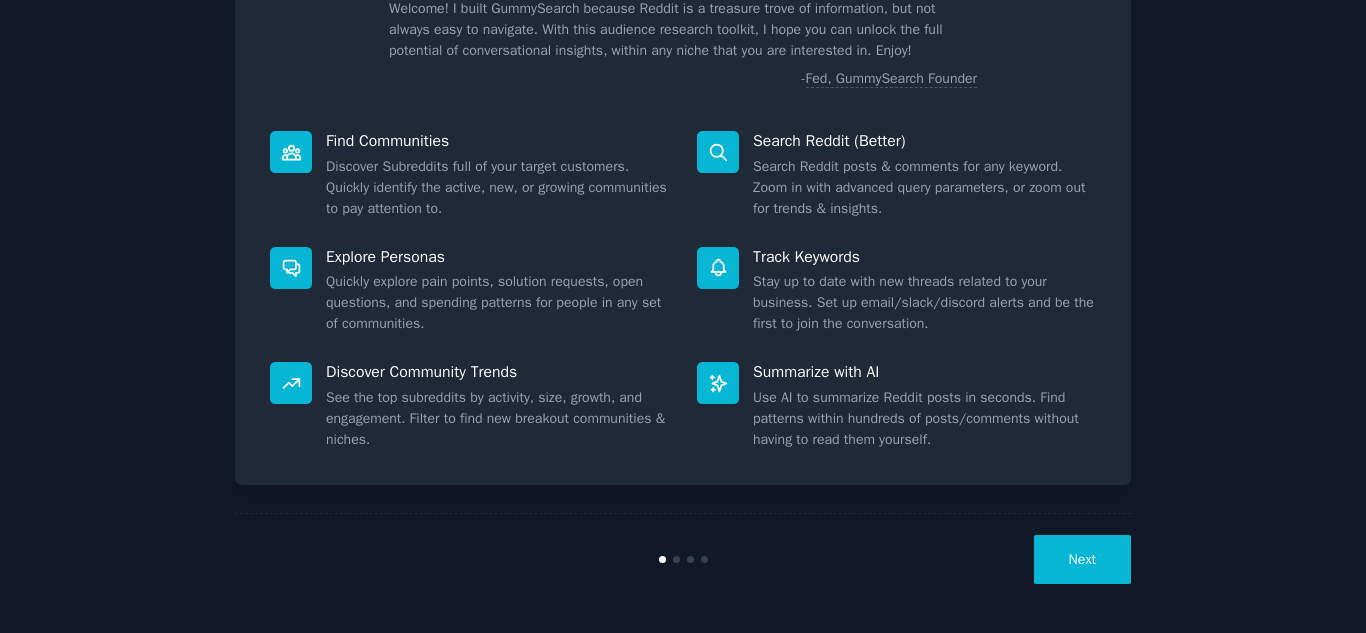 click on "Next" at bounding box center [1082, 559] 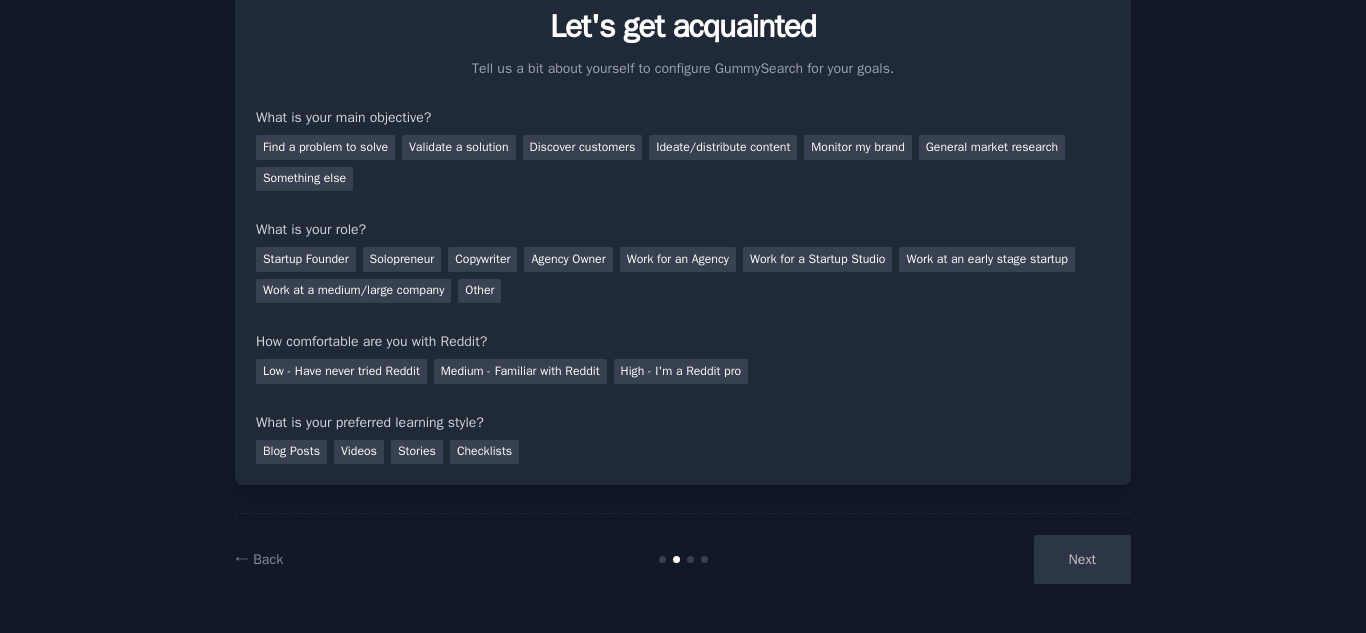 scroll, scrollTop: 83, scrollLeft: 0, axis: vertical 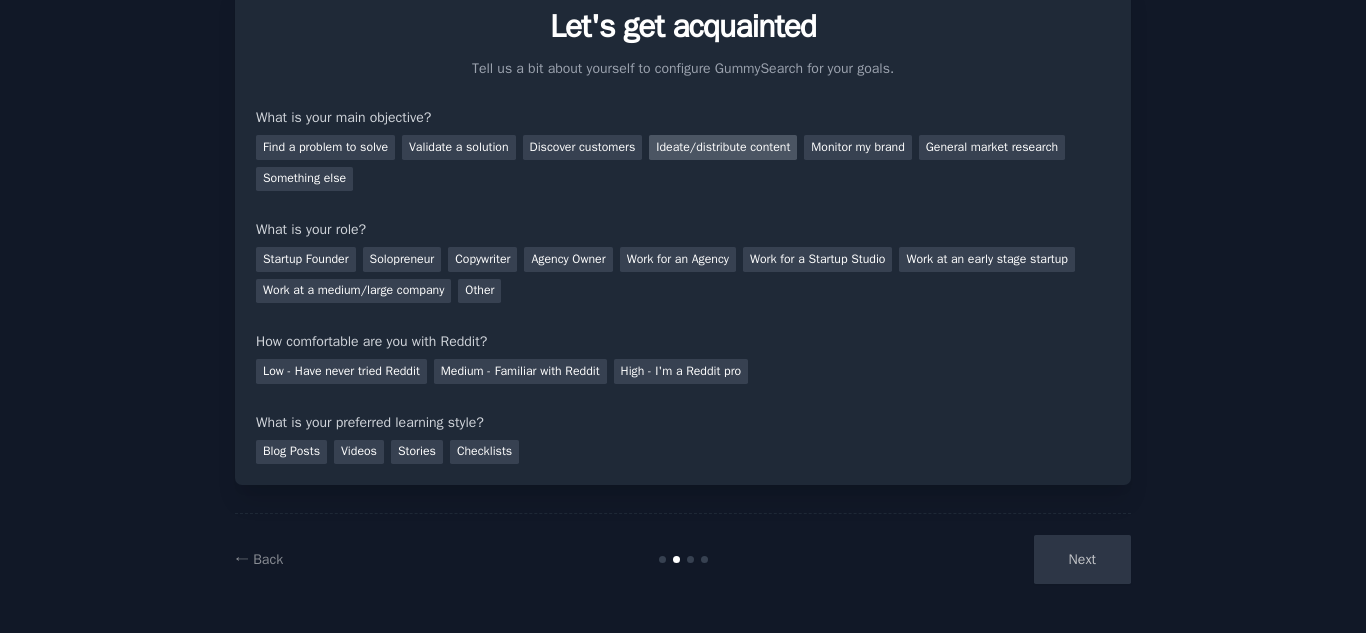 click on "Ideate/distribute content" at bounding box center (723, 147) 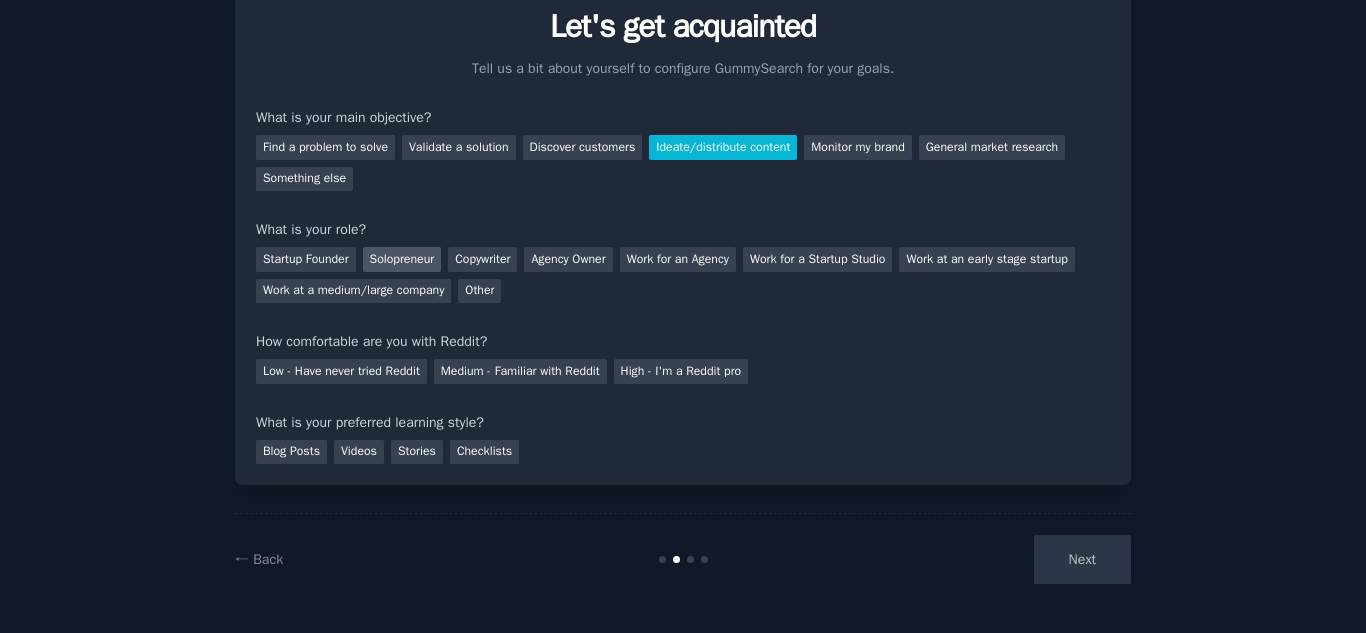 click on "Solopreneur" at bounding box center [402, 259] 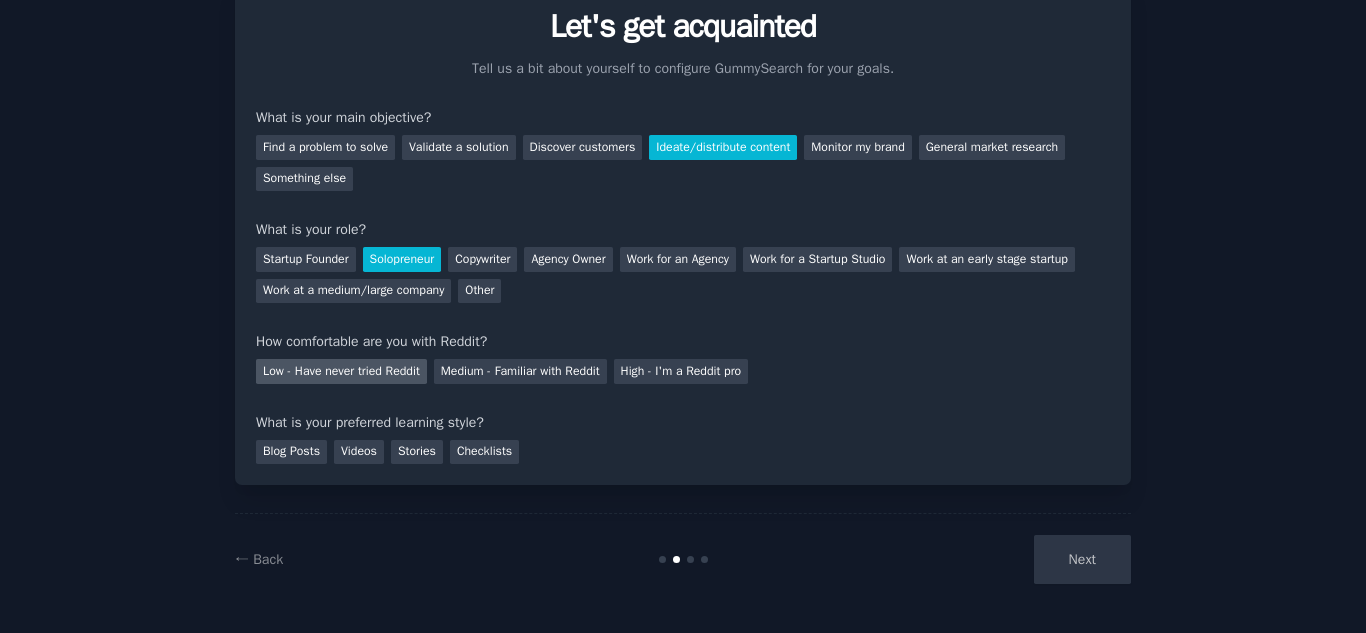 click on "Low - Have never tried Reddit" at bounding box center [341, 371] 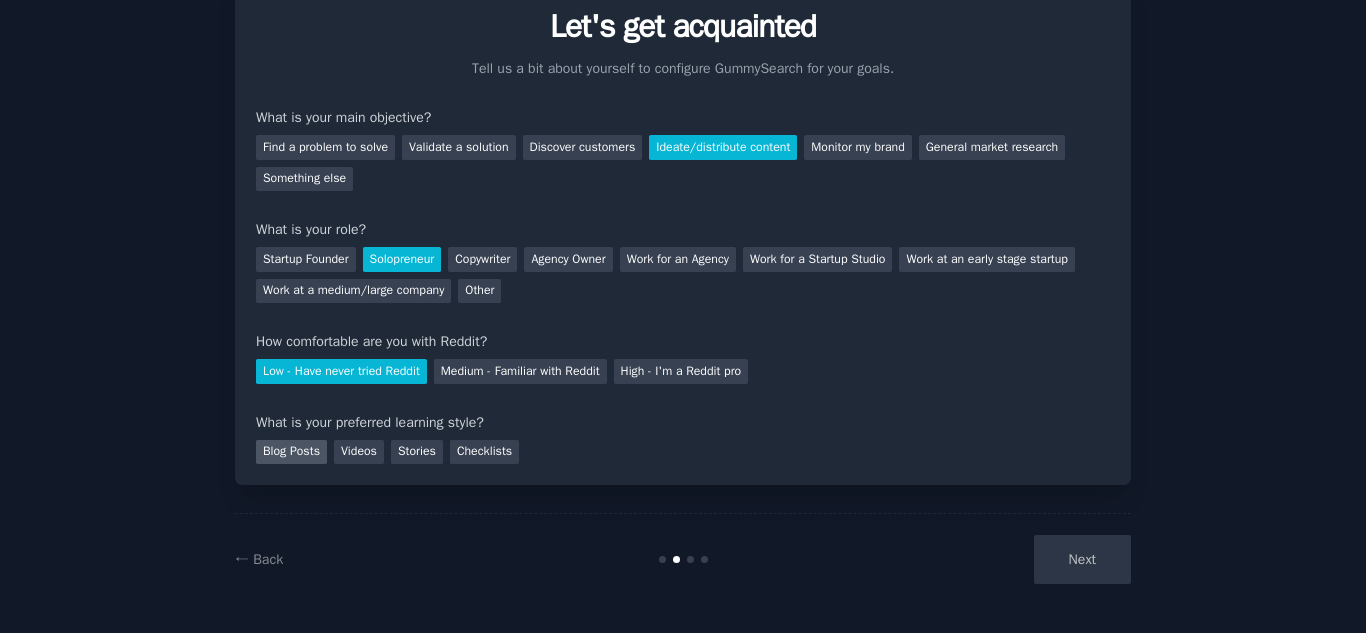 click on "Blog Posts" at bounding box center (291, 452) 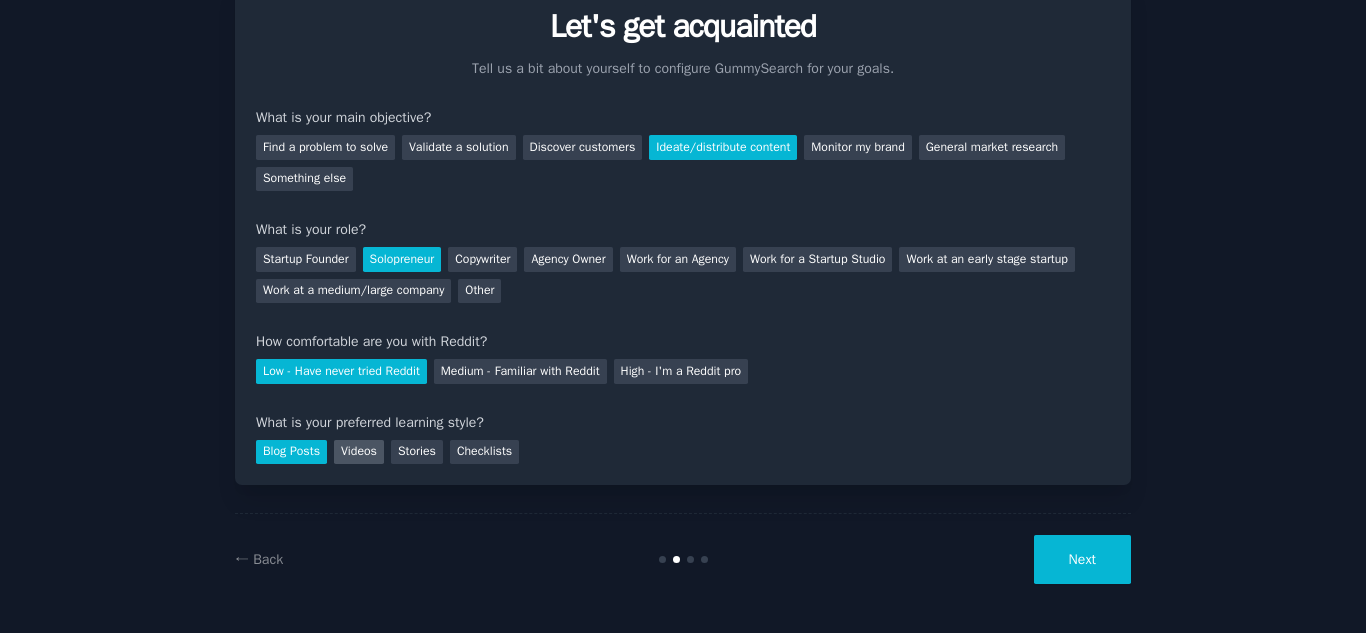 click on "Videos" at bounding box center [359, 452] 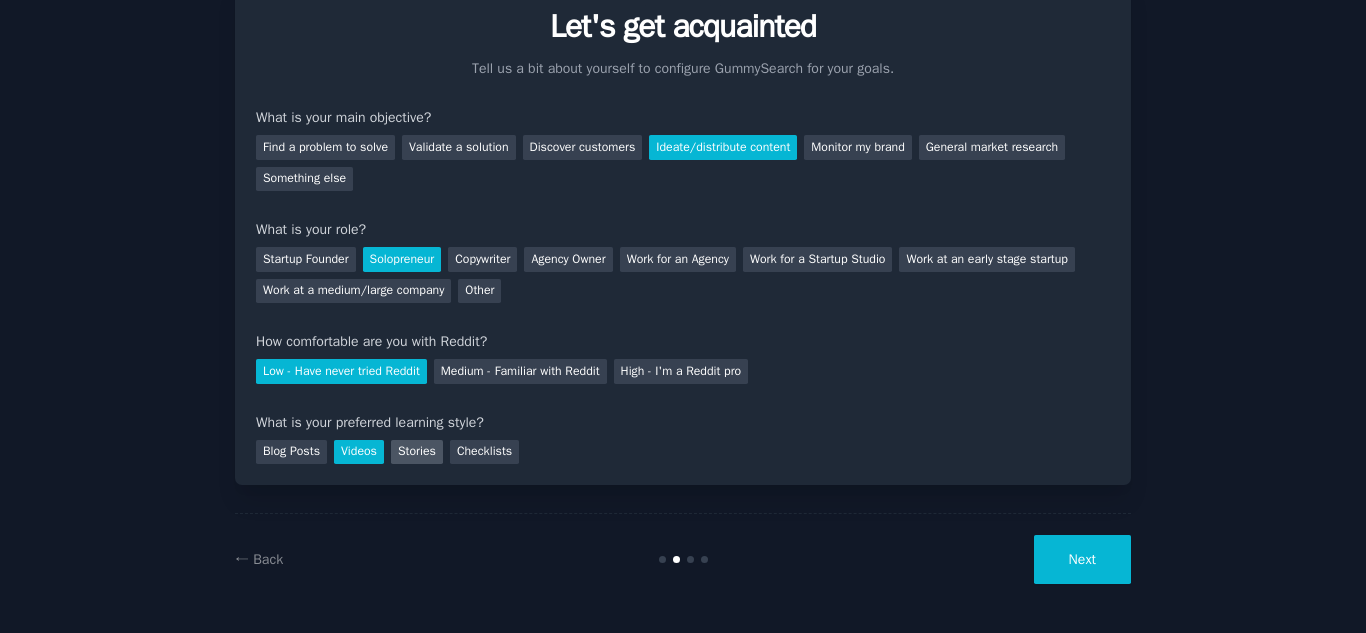 click on "Stories" at bounding box center (417, 452) 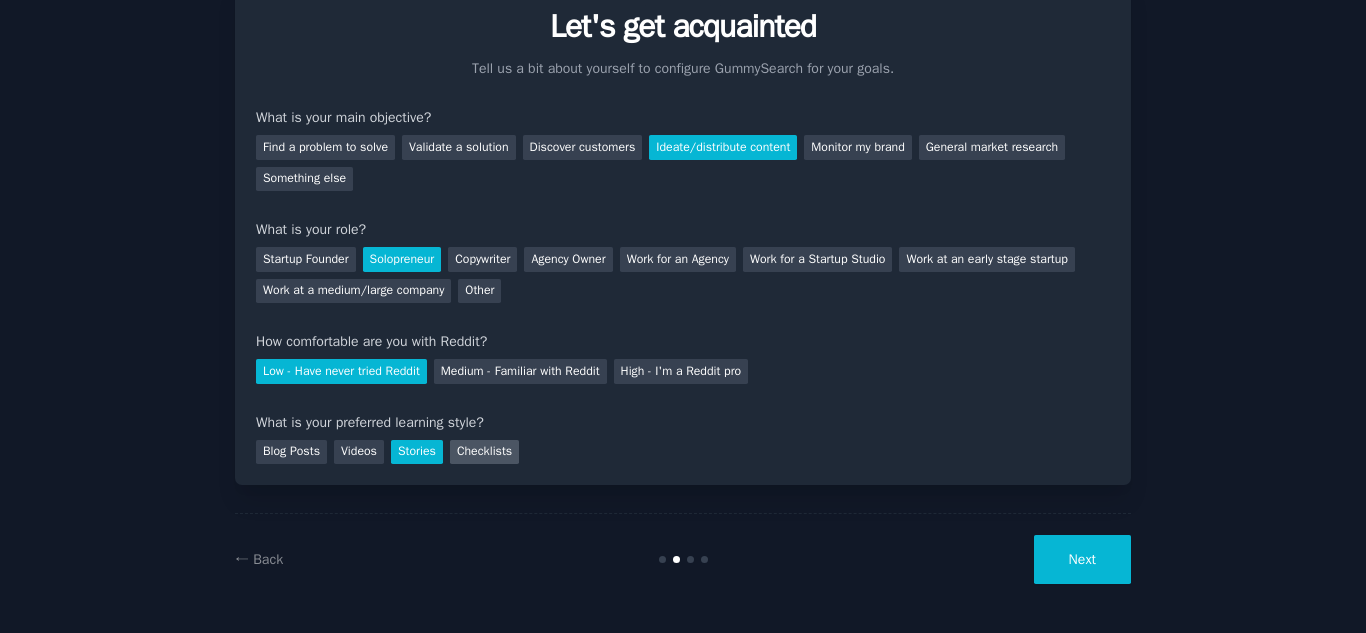 click on "Checklists" at bounding box center [484, 452] 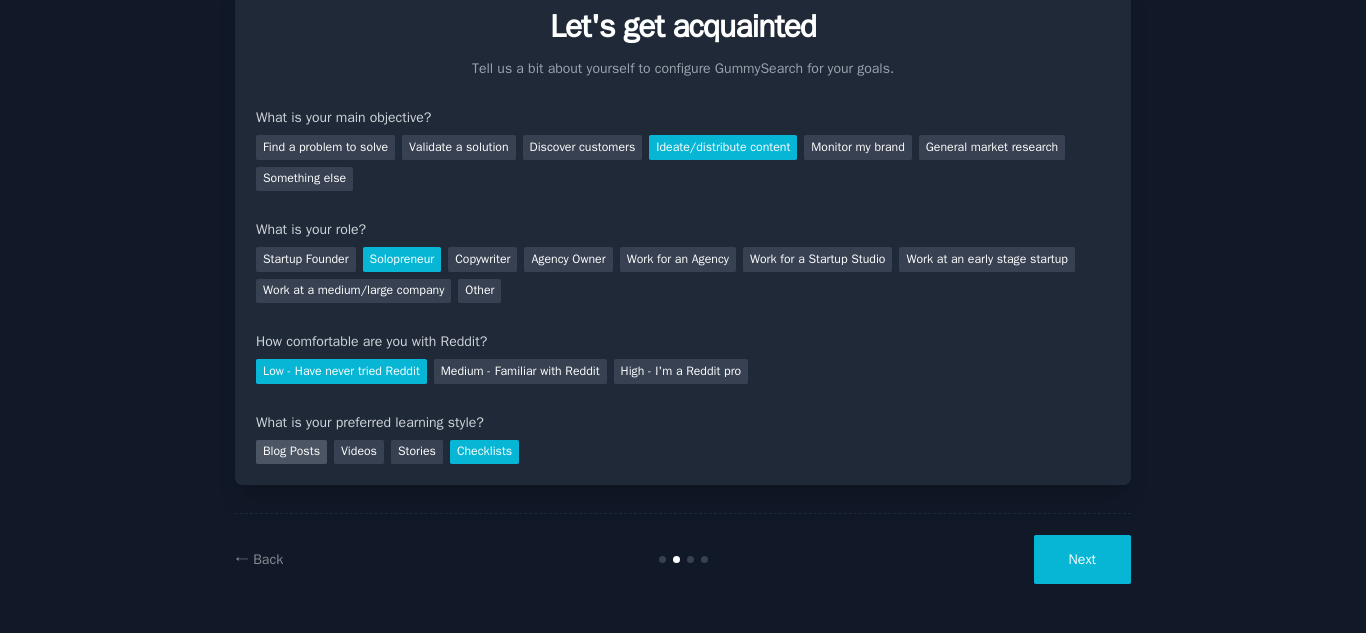 click on "Blog Posts" at bounding box center (291, 452) 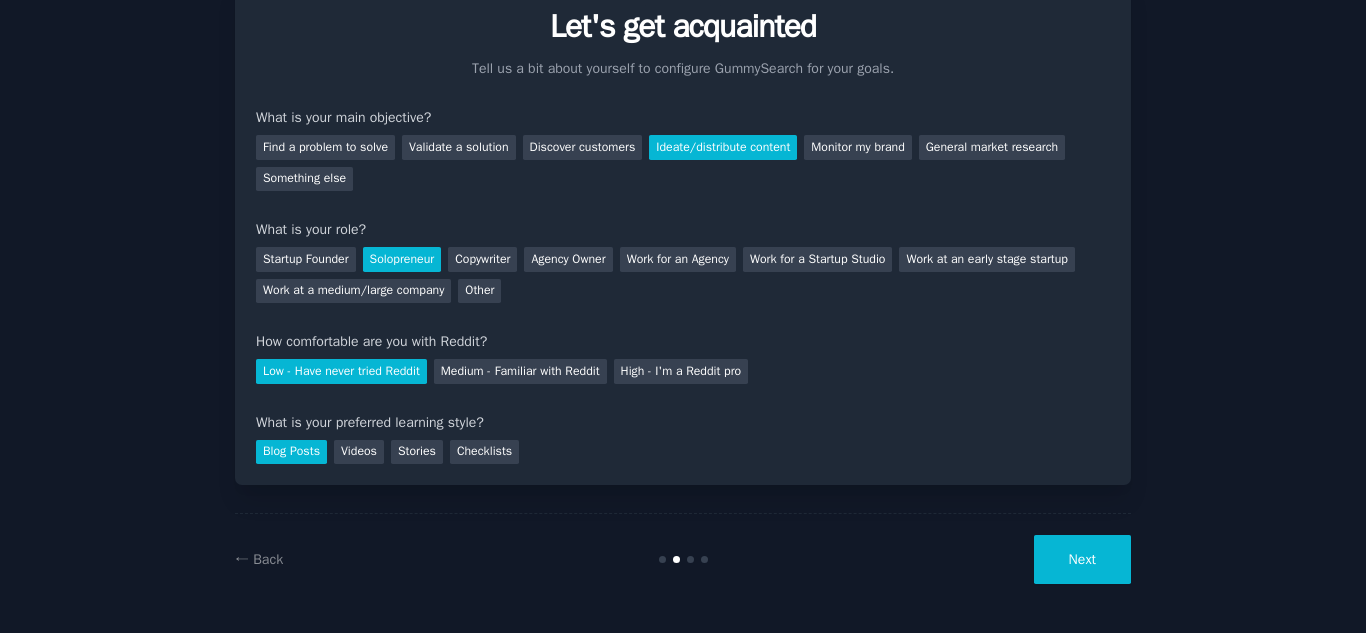 click on "Next" at bounding box center [1082, 559] 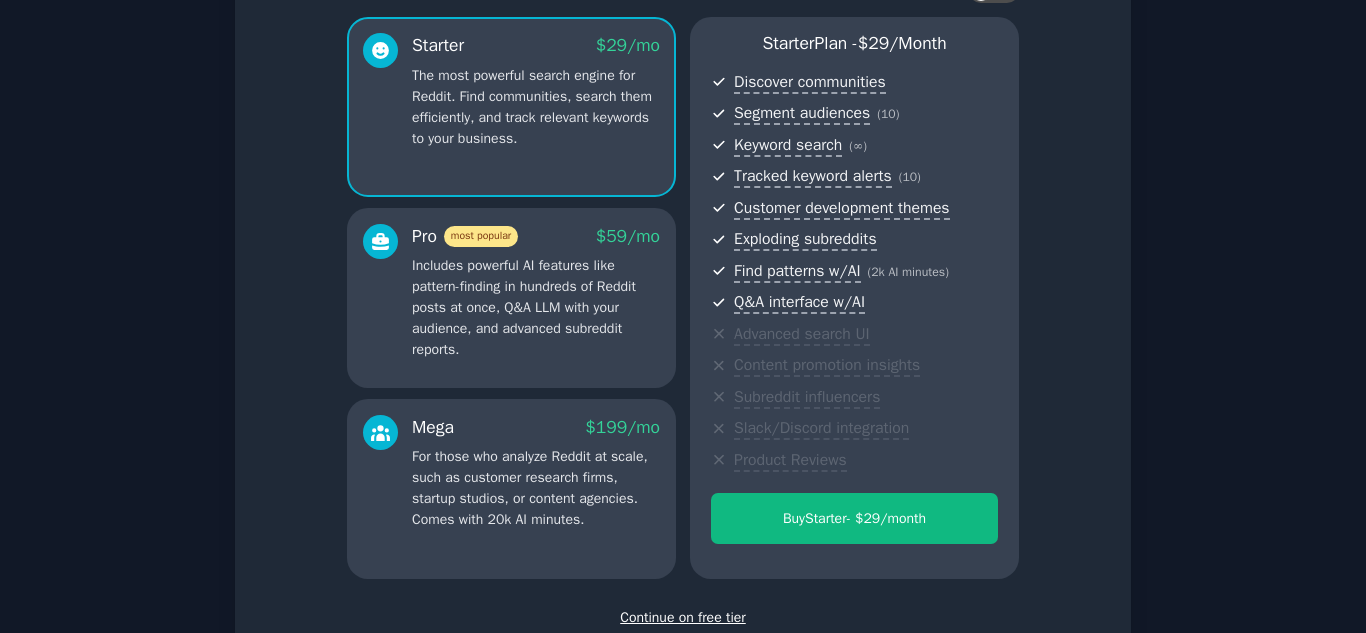 scroll, scrollTop: 298, scrollLeft: 0, axis: vertical 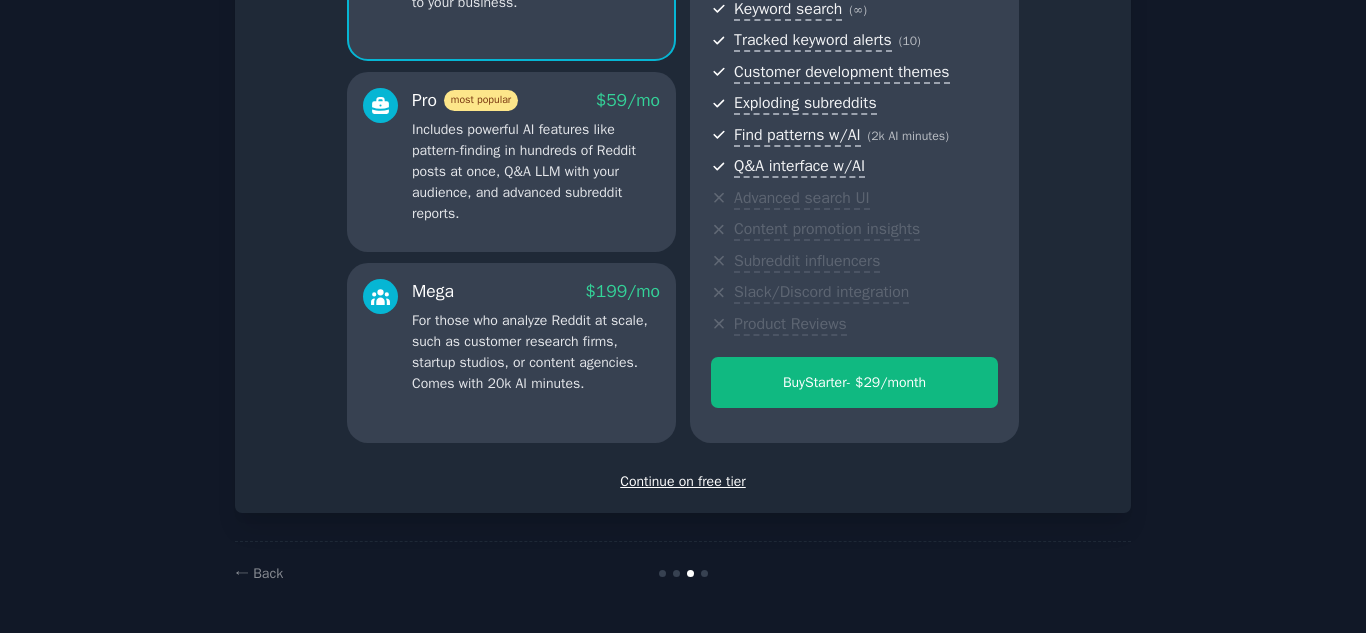 click on "Continue on free tier" at bounding box center [683, 481] 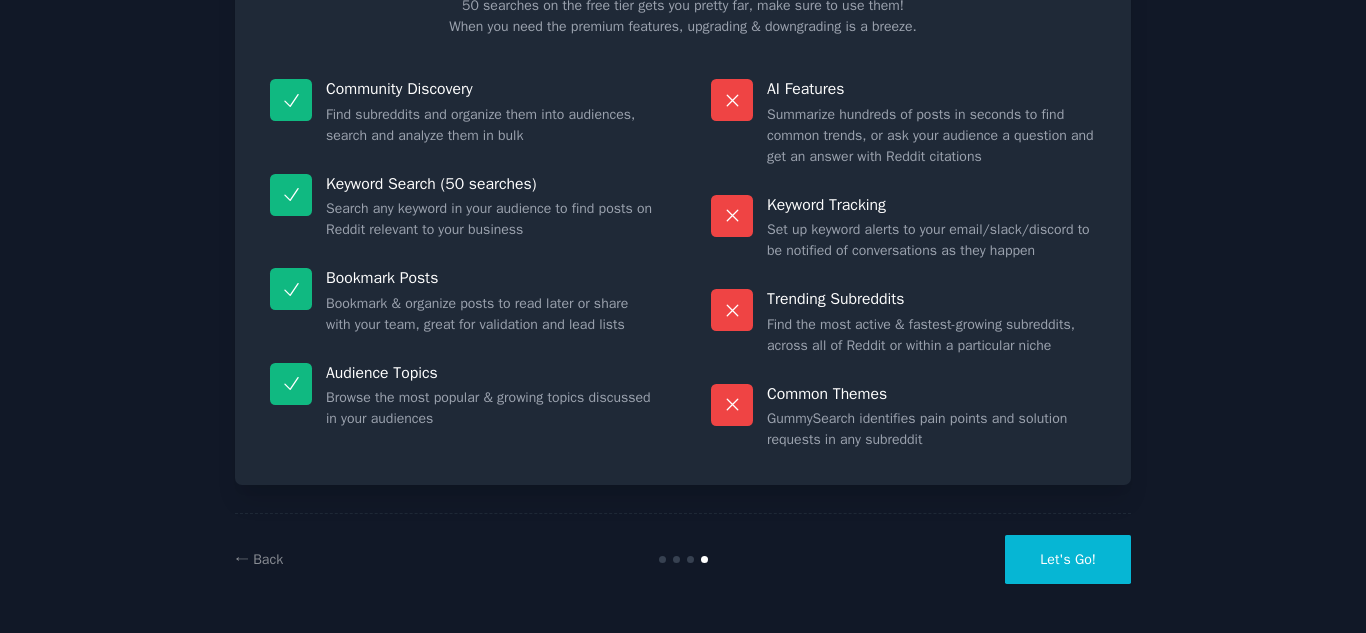 scroll, scrollTop: 146, scrollLeft: 0, axis: vertical 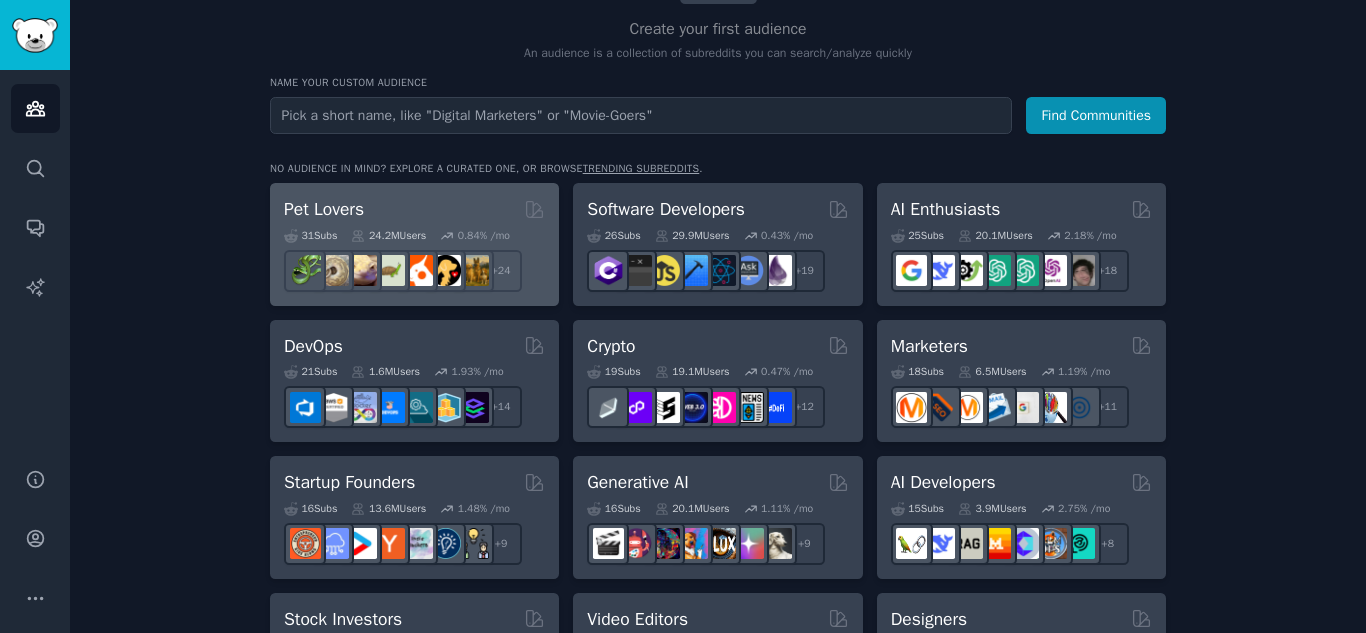 click on "Pet Lovers" at bounding box center (414, 209) 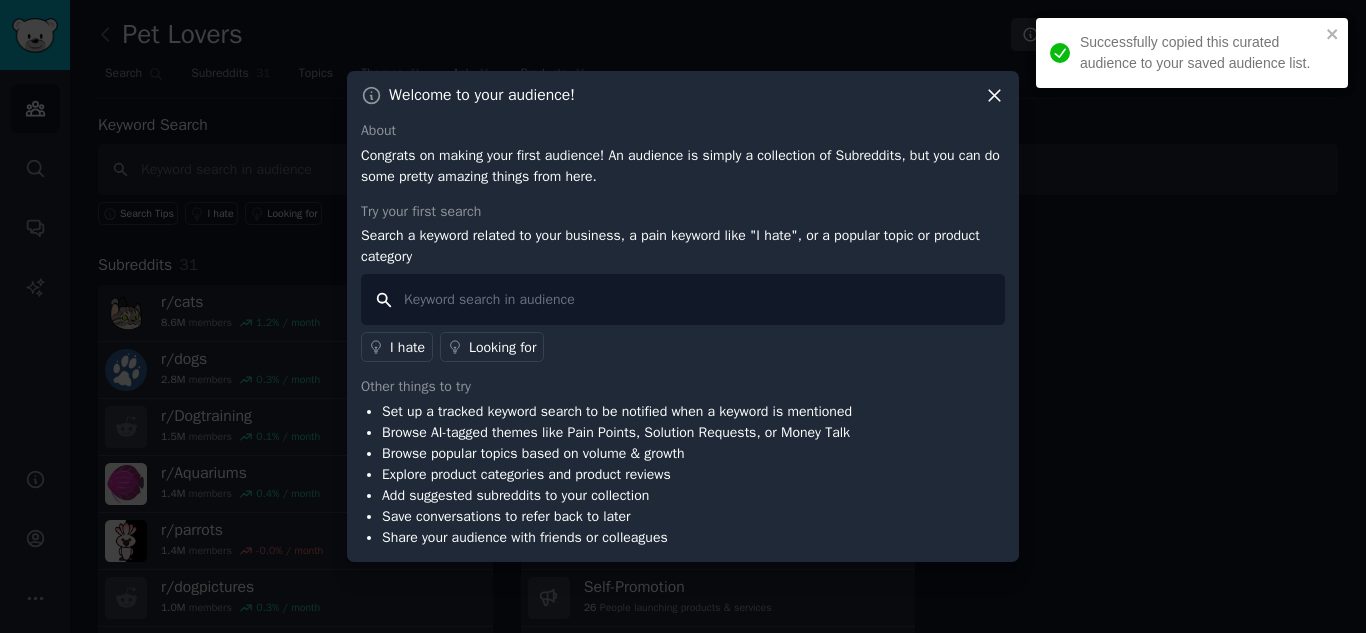 click at bounding box center [683, 299] 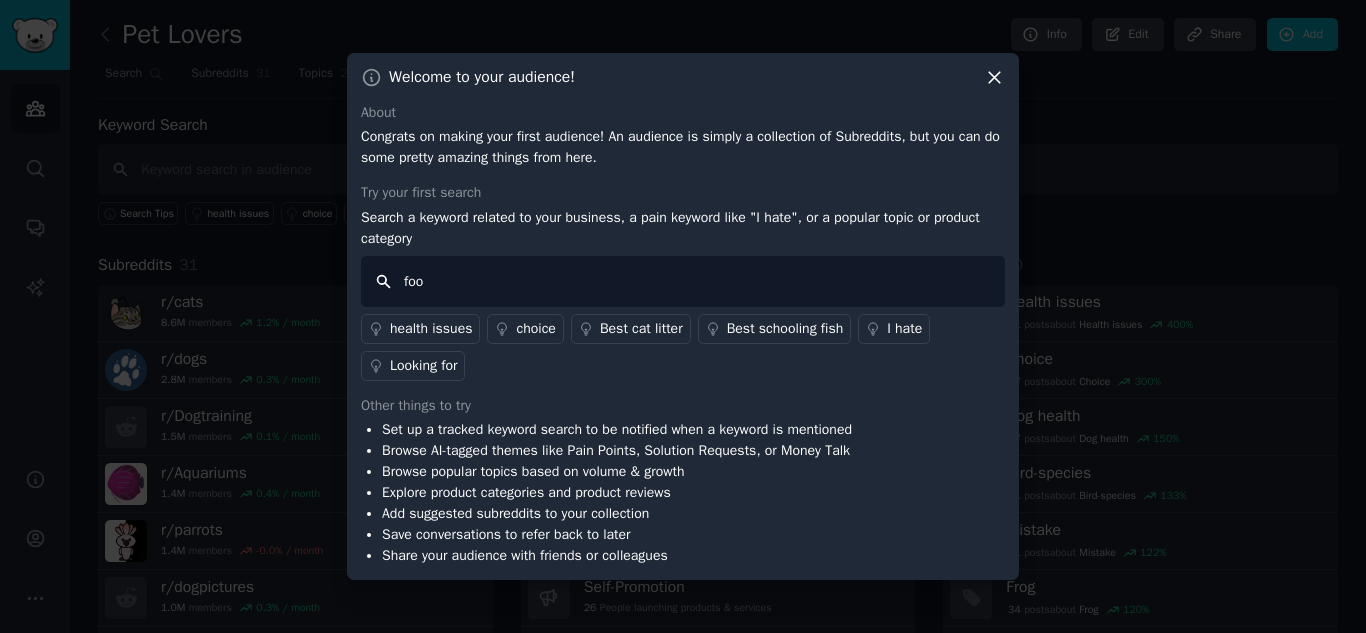 type on "food" 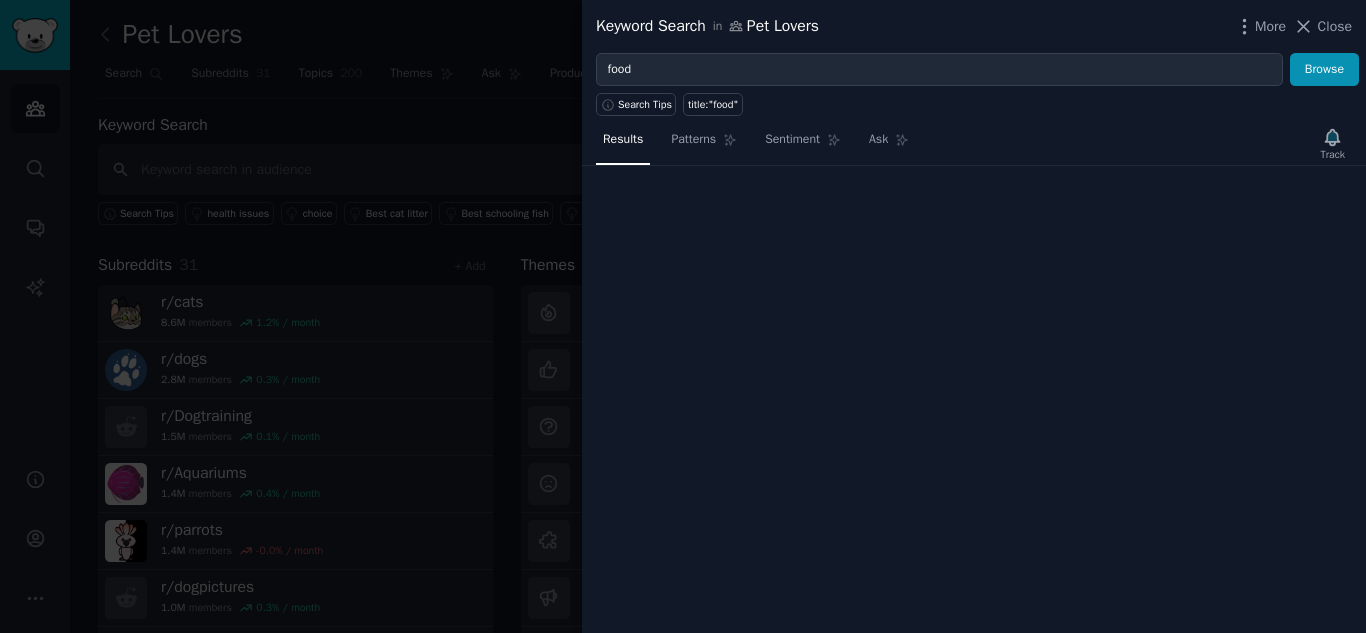 type 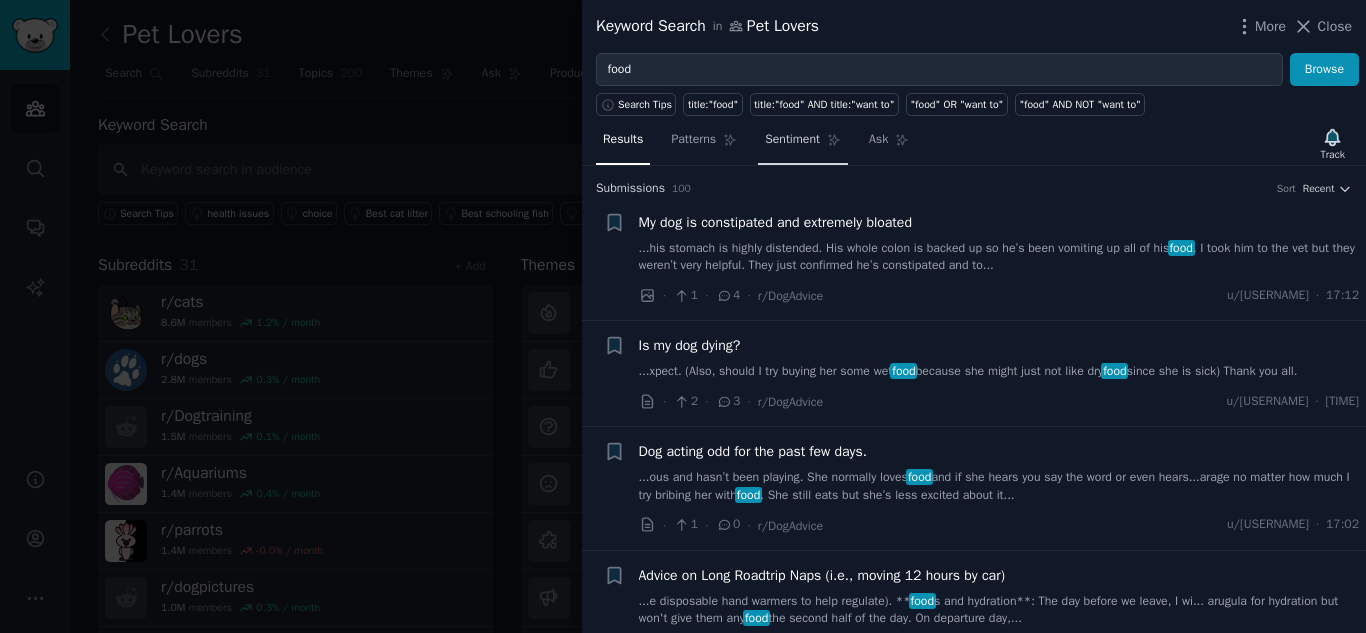 click on "Sentiment" at bounding box center [792, 140] 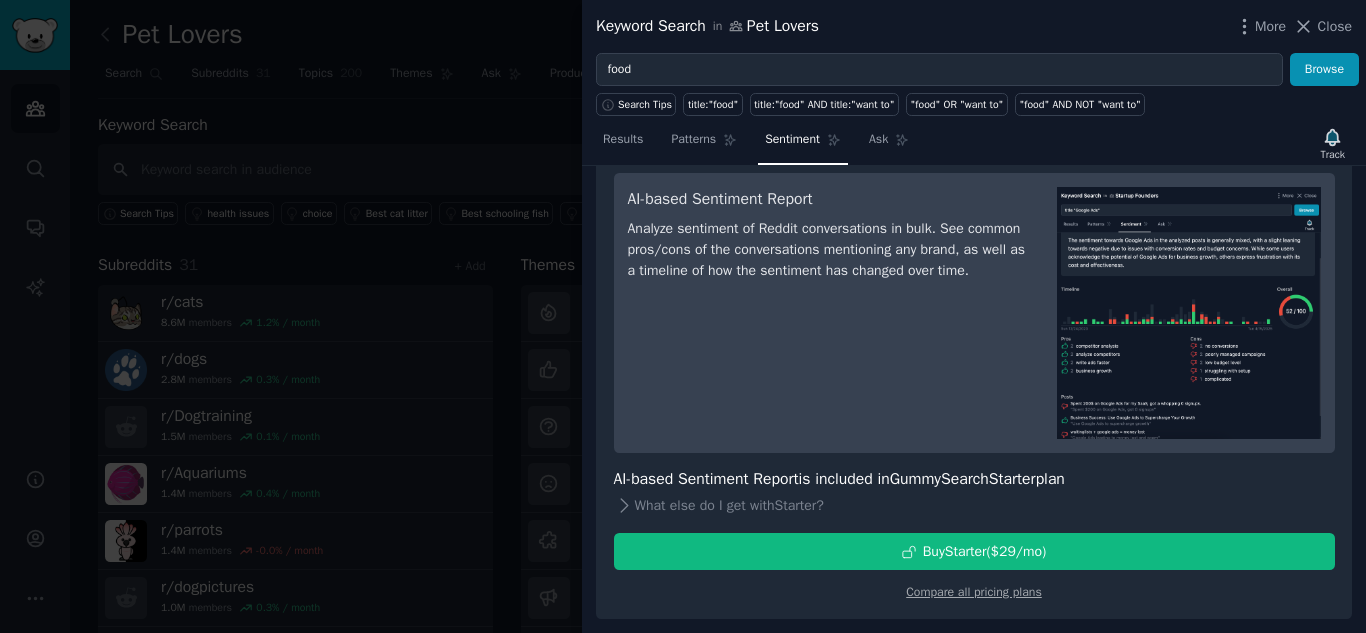 scroll, scrollTop: 0, scrollLeft: 0, axis: both 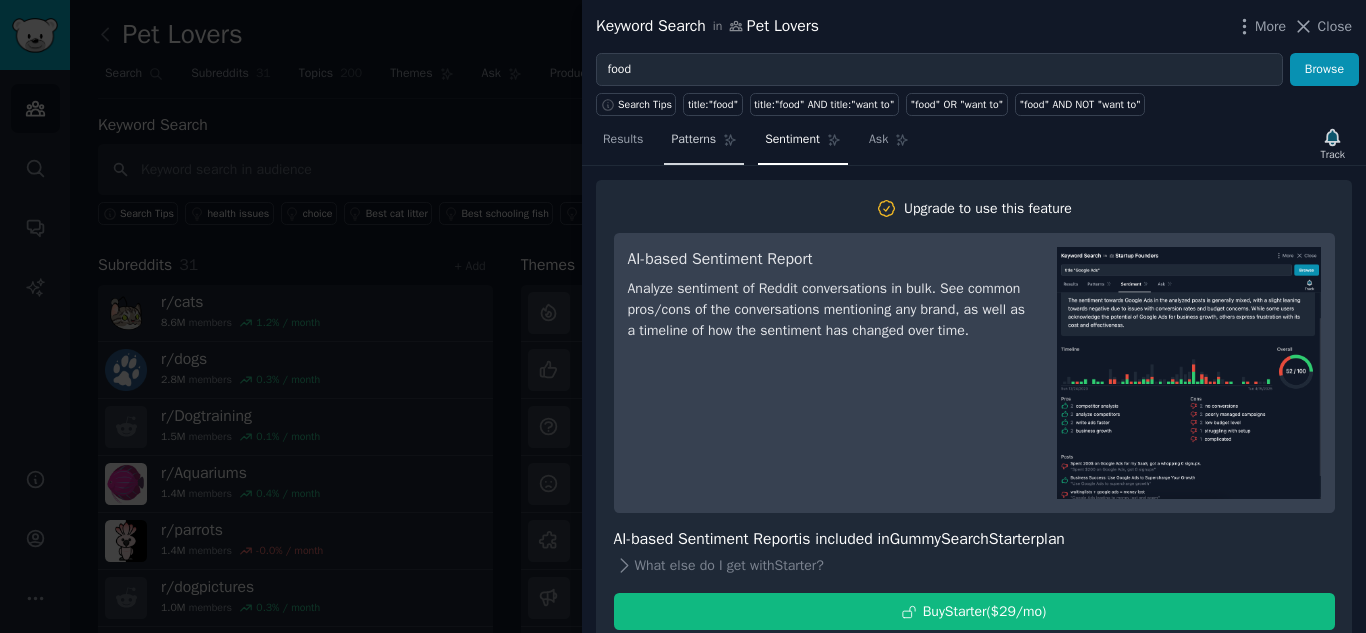 click on "Patterns" at bounding box center [693, 140] 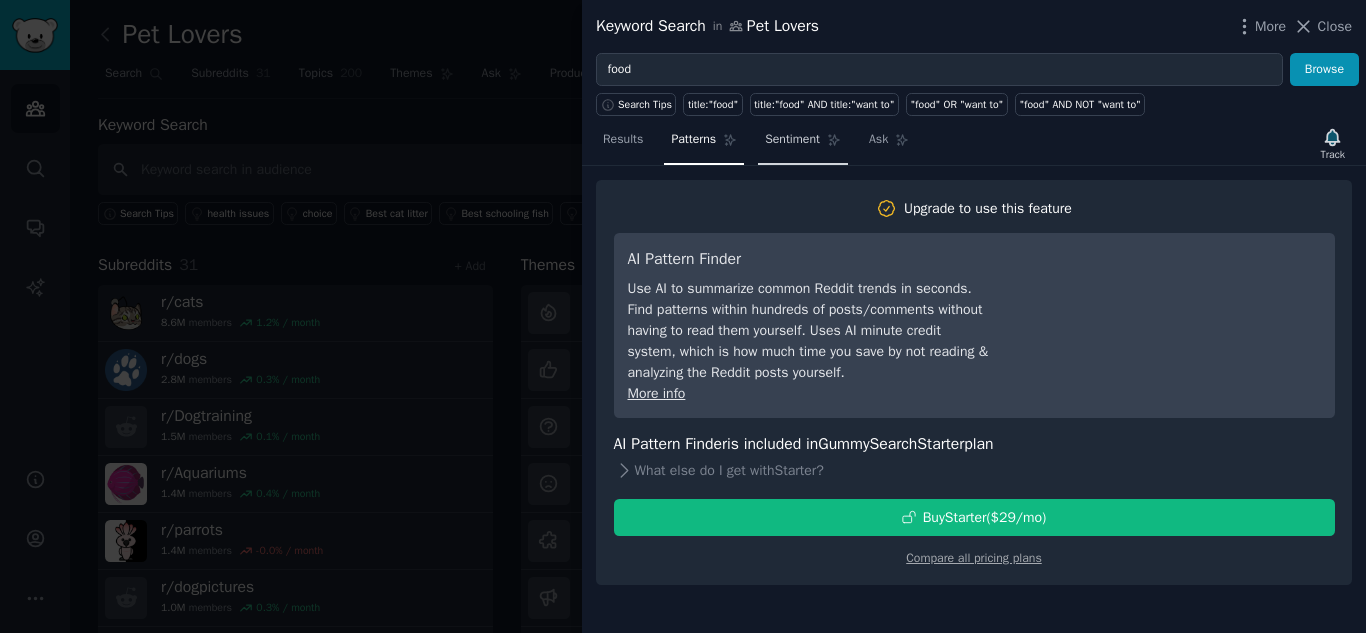 click on "Sentiment" at bounding box center [792, 140] 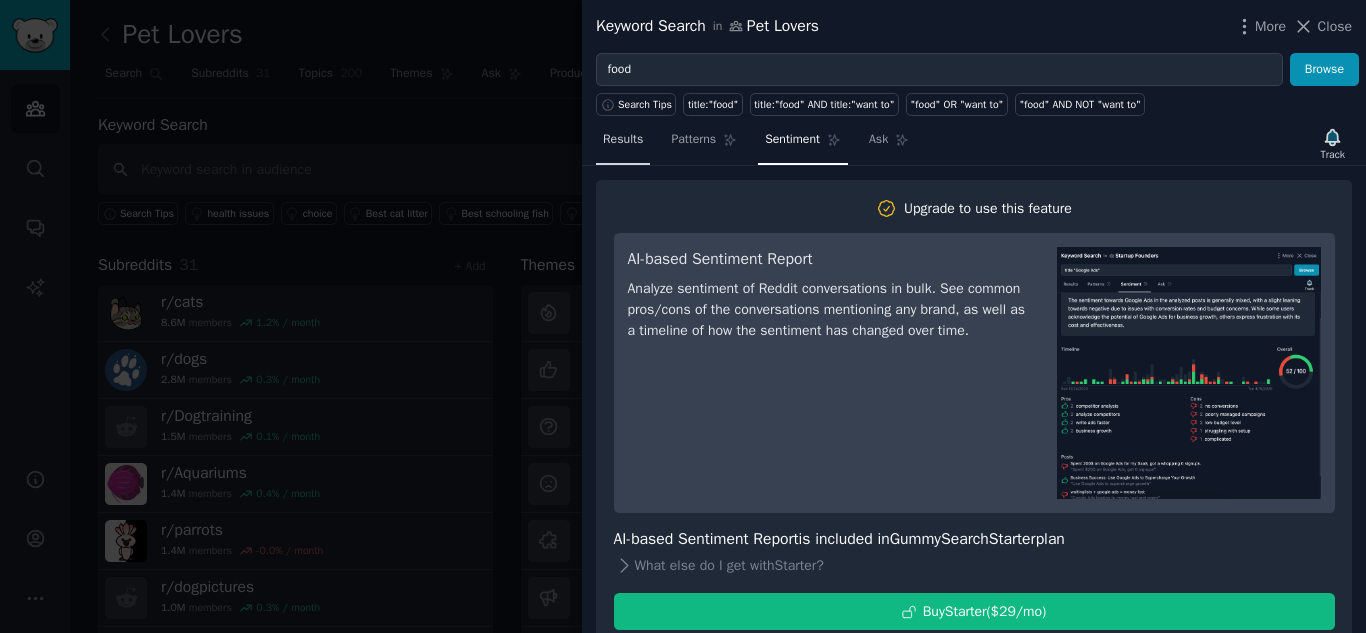 click on "Results" at bounding box center [623, 140] 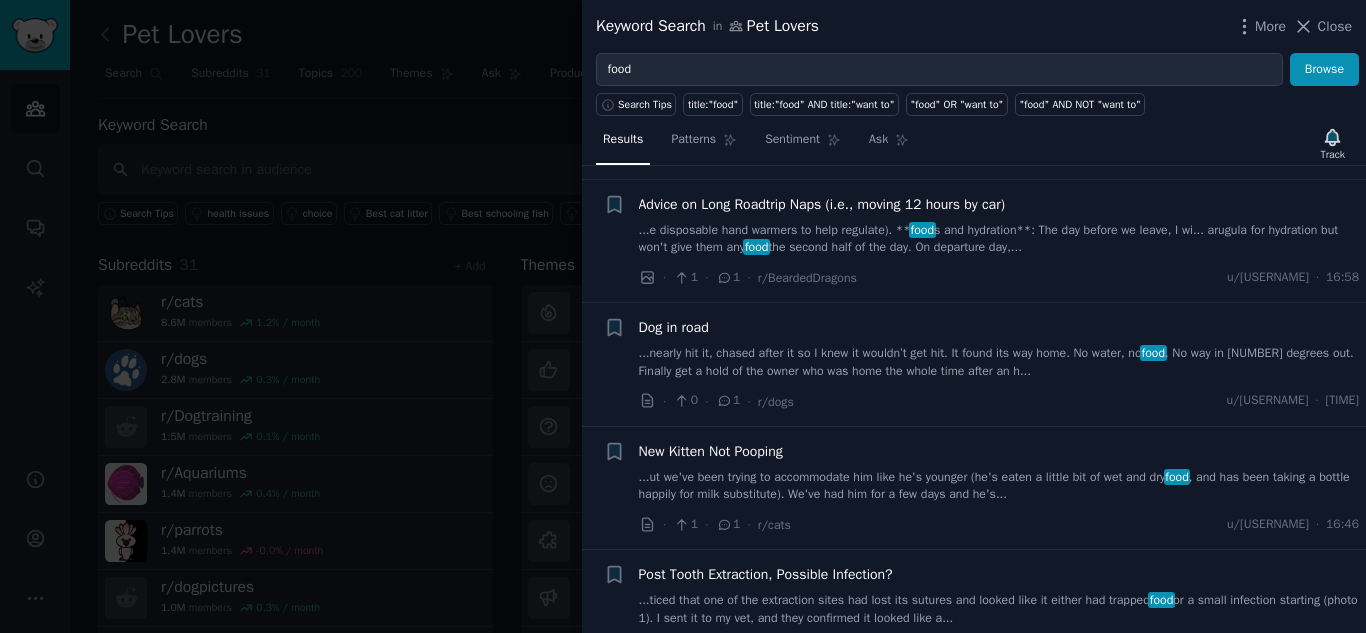 scroll, scrollTop: 400, scrollLeft: 0, axis: vertical 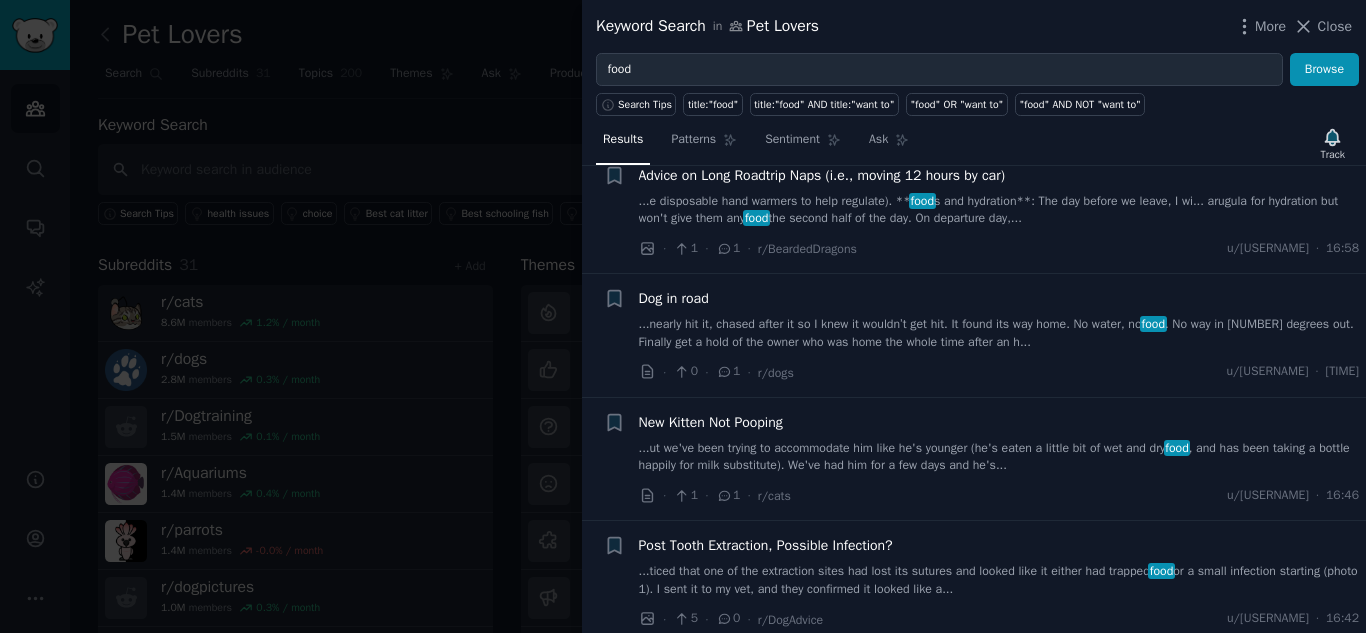 click at bounding box center (683, 316) 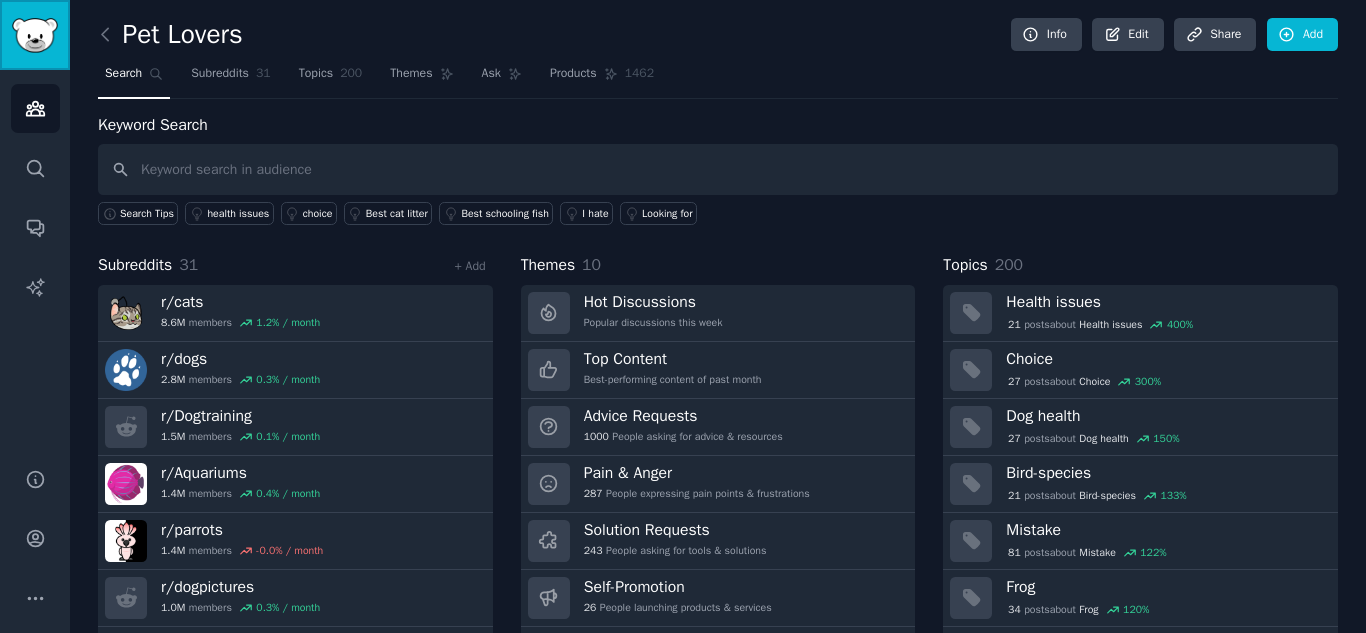 click at bounding box center (35, 35) 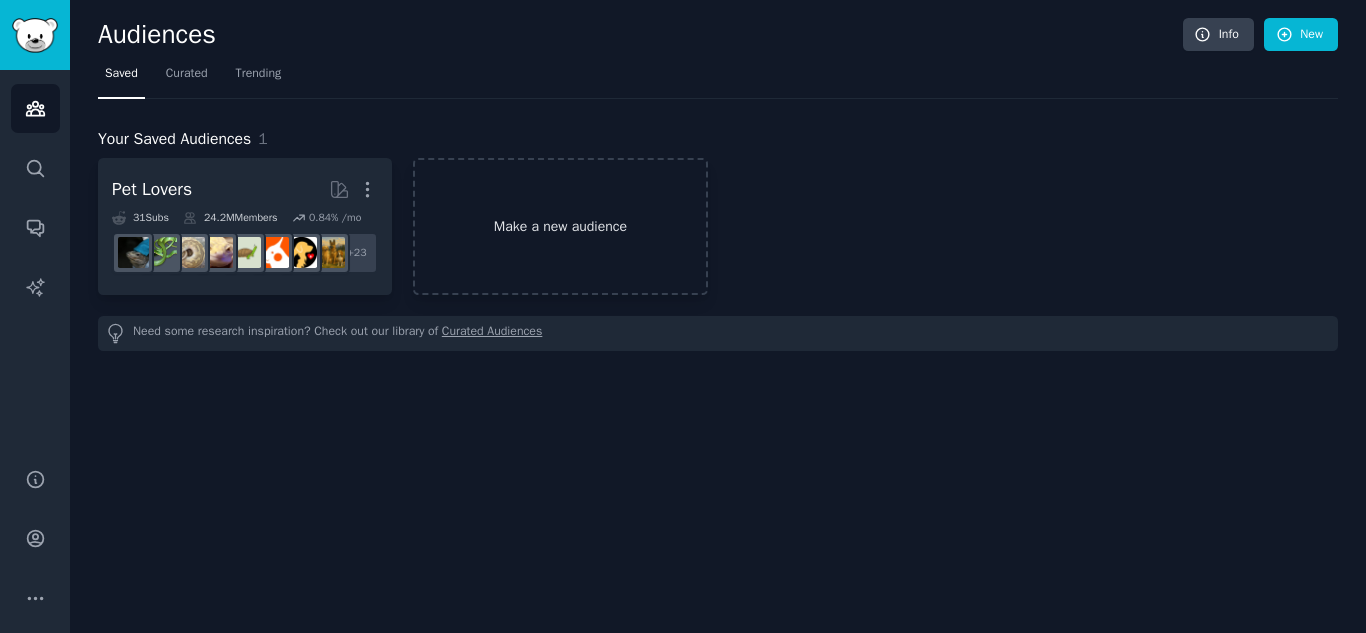 click on "Make a new audience" at bounding box center (560, 226) 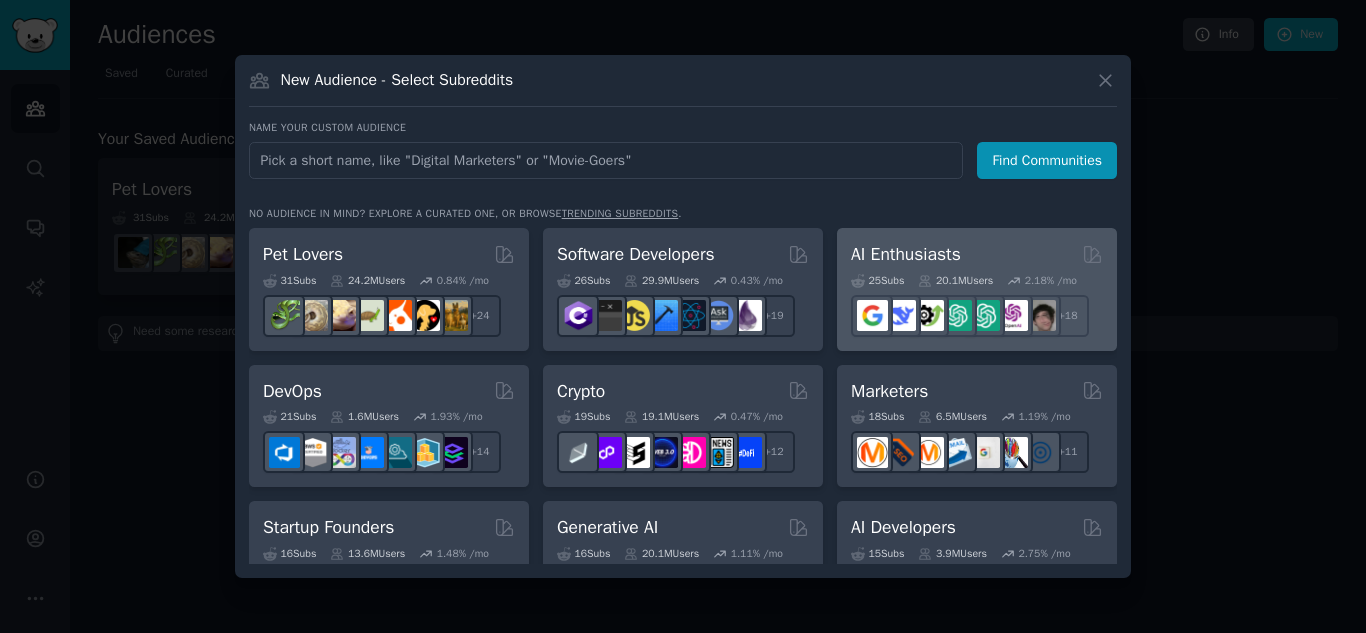 click on "AI Enthusiasts" at bounding box center (906, 254) 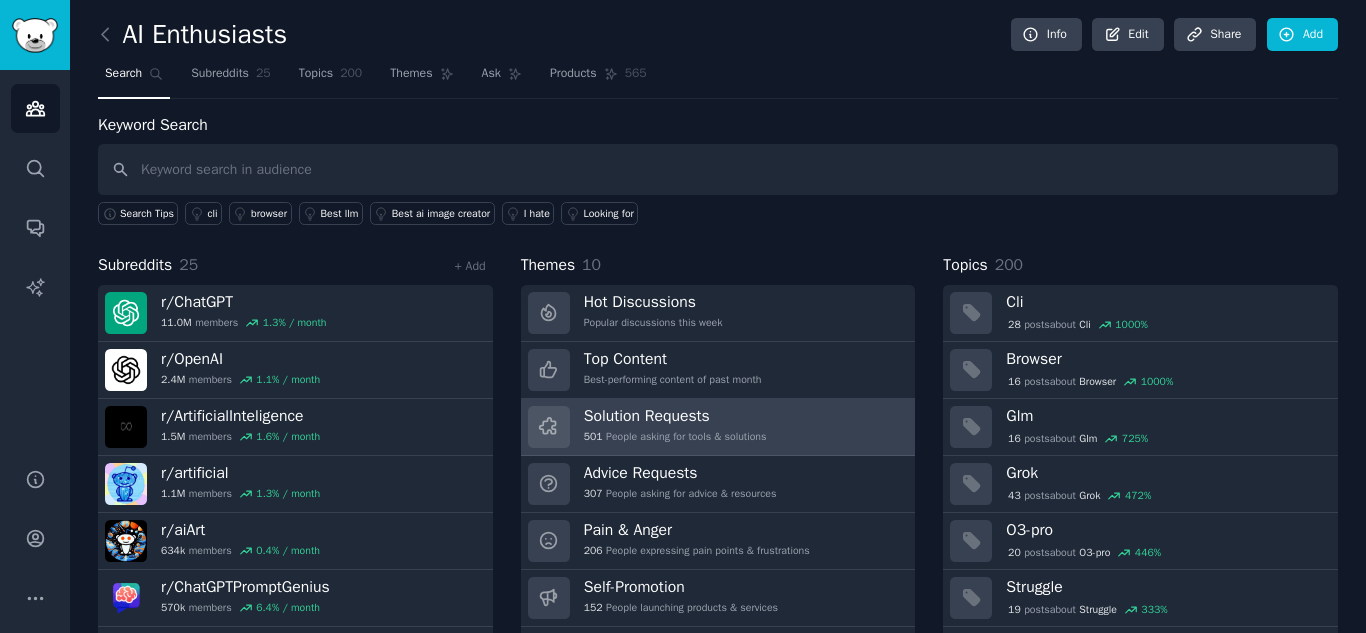 click on "Solution Requests 501 People asking for tools & solutions" at bounding box center (675, 427) 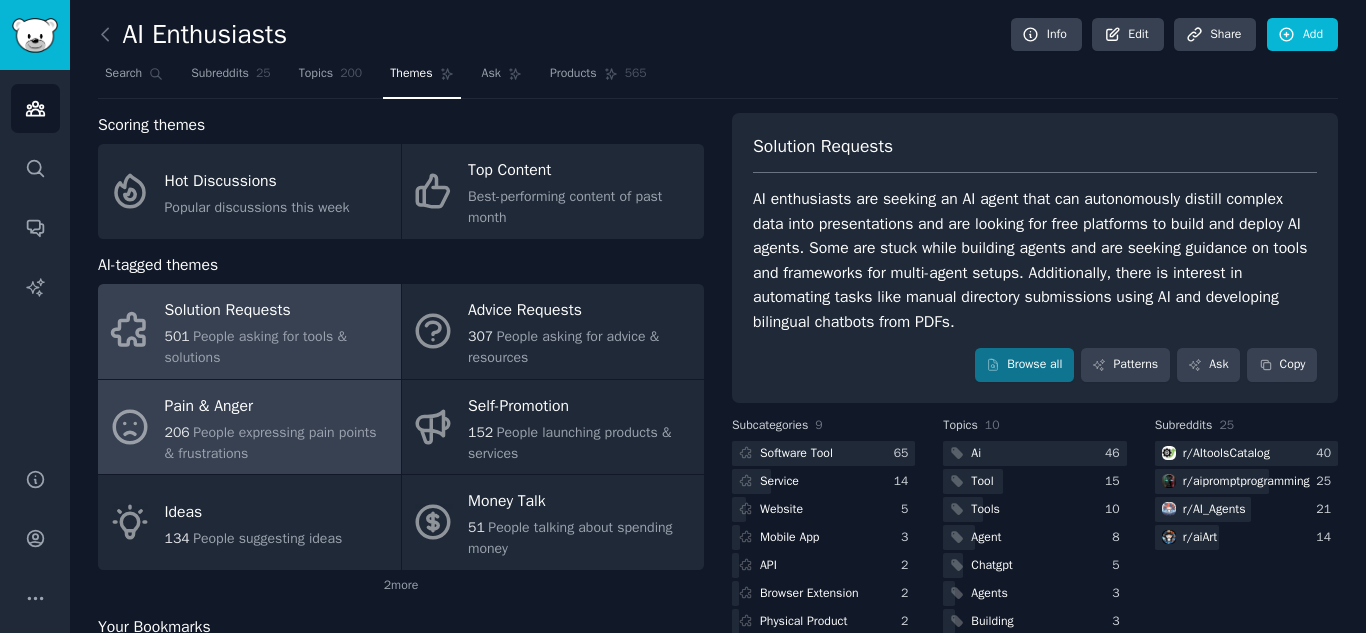 click on "People expressing pain points & frustrations" at bounding box center (271, 443) 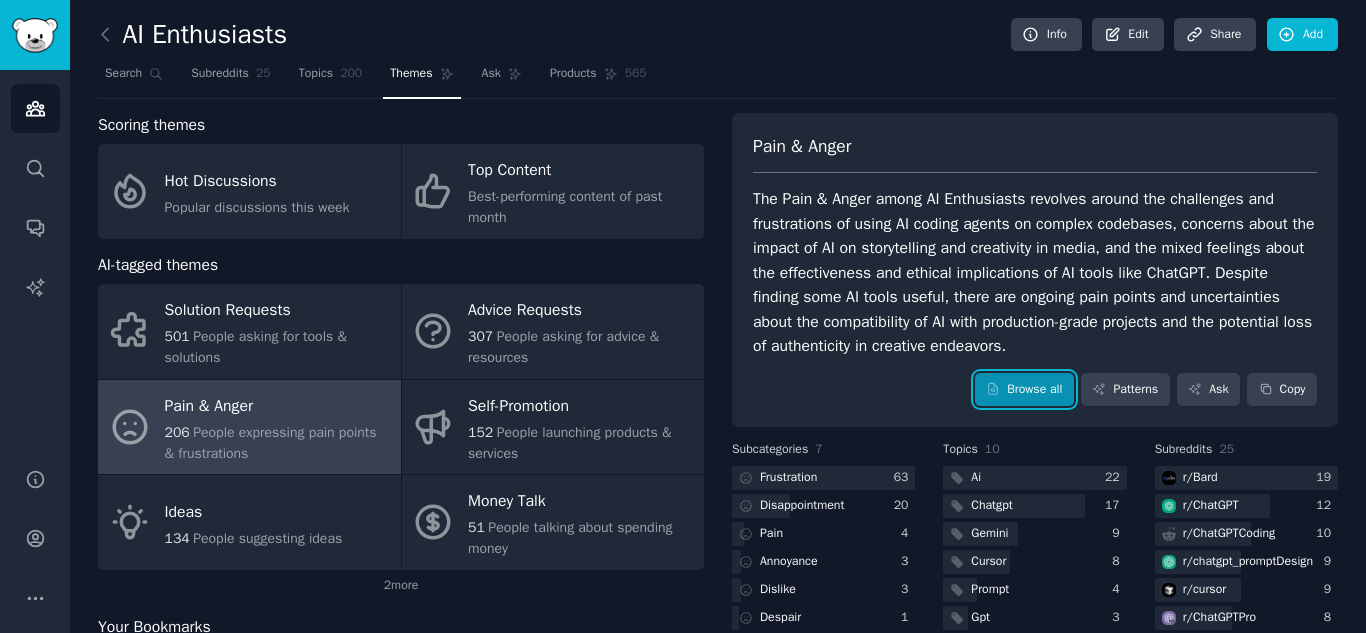 click on "Browse all" at bounding box center (1024, 390) 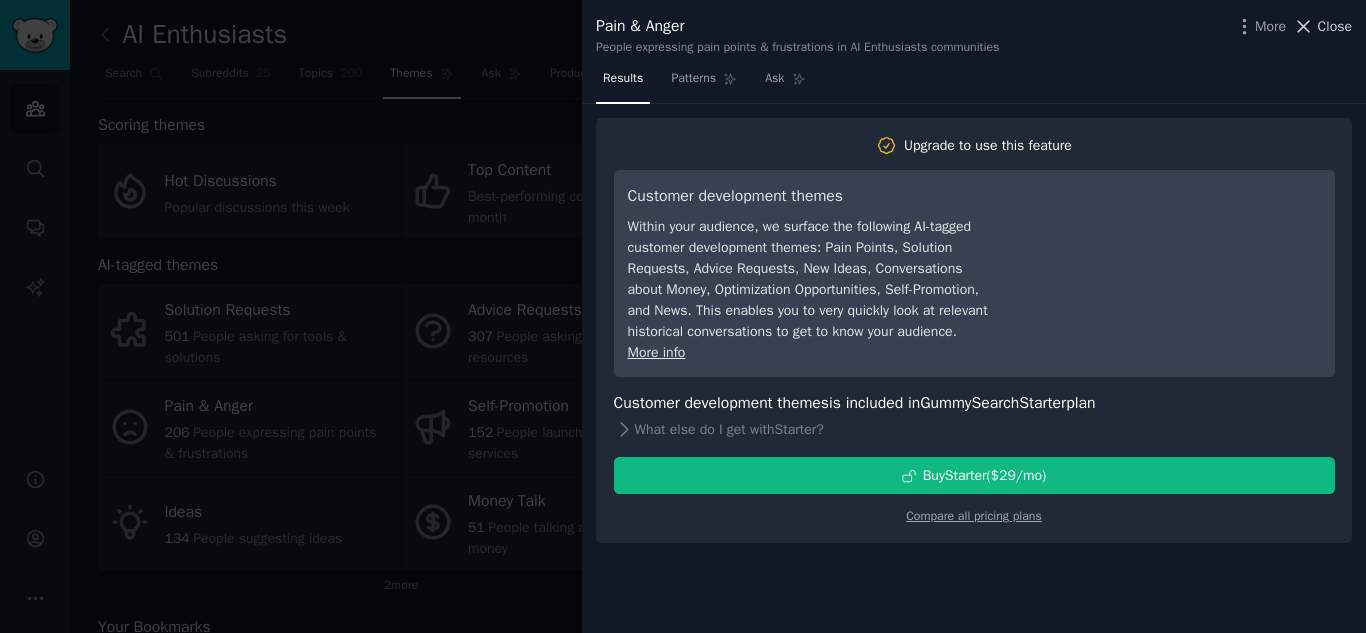 click on "Close" at bounding box center [1335, 26] 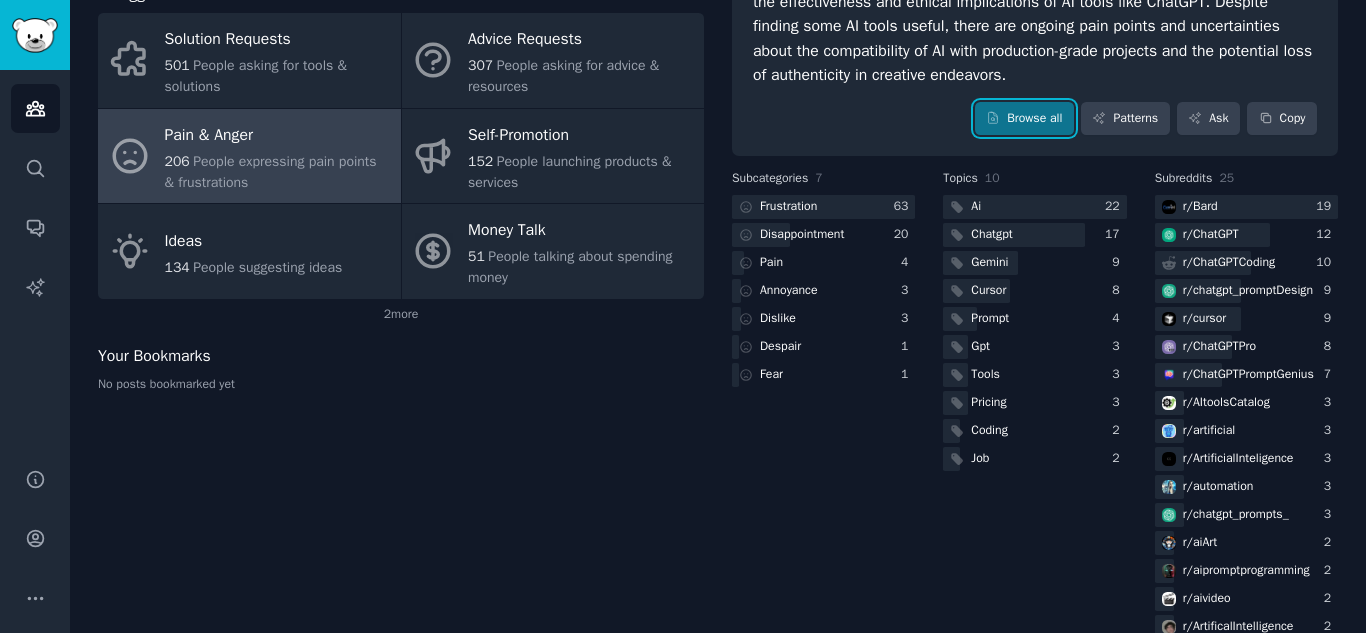 scroll, scrollTop: 300, scrollLeft: 0, axis: vertical 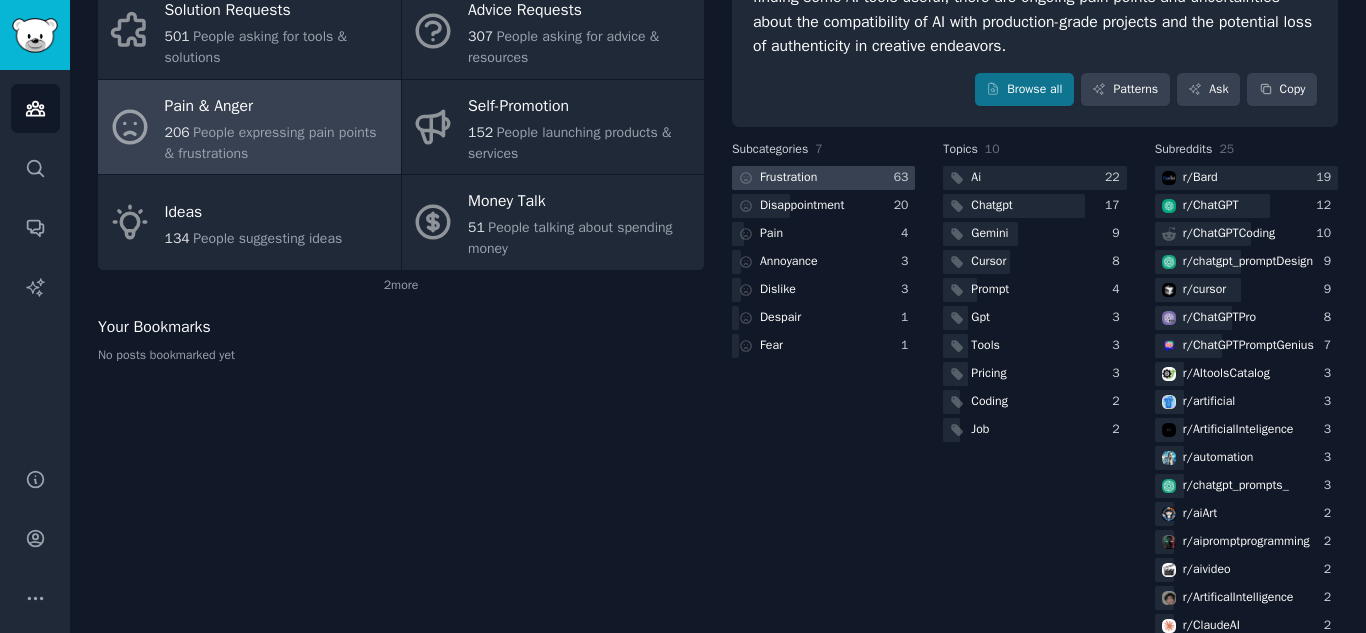 click on "Frustration" at bounding box center (788, 178) 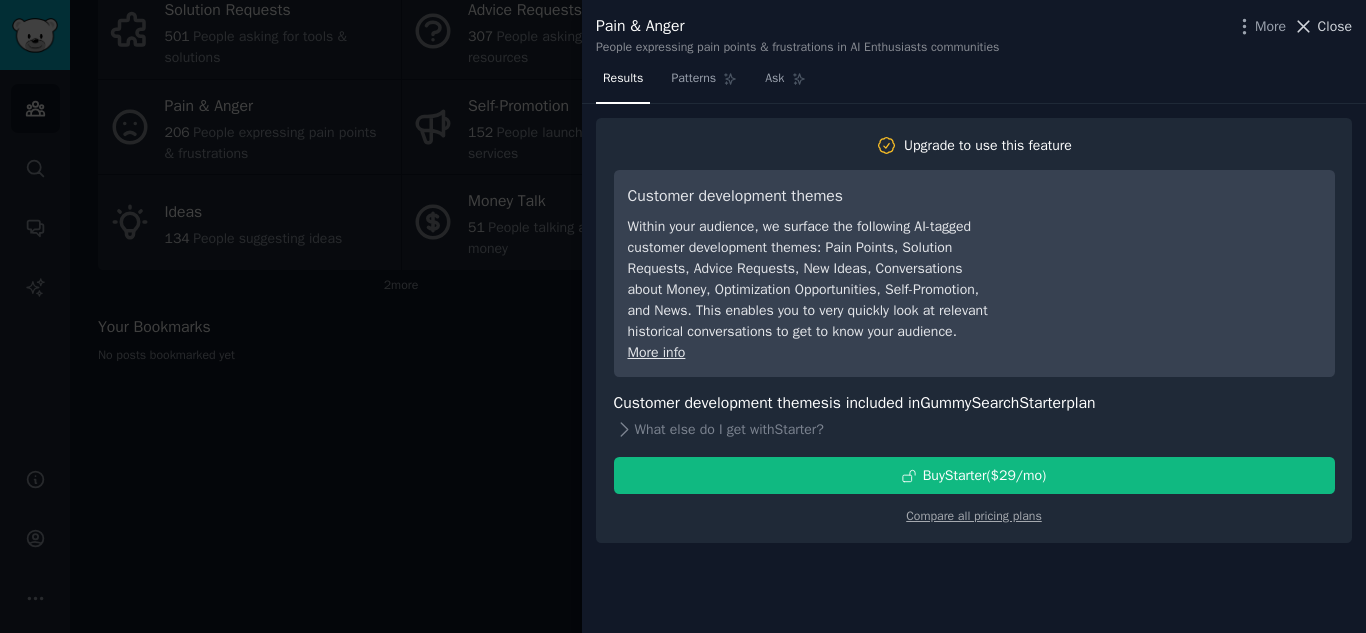 click 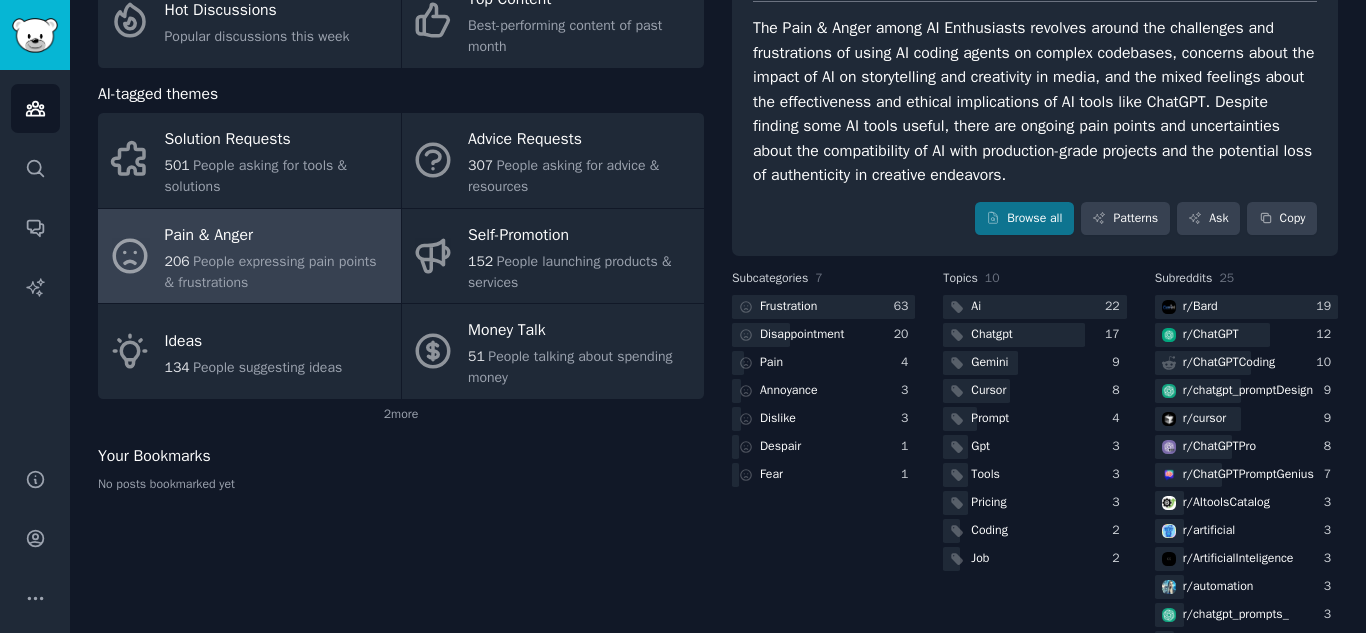 scroll, scrollTop: 0, scrollLeft: 0, axis: both 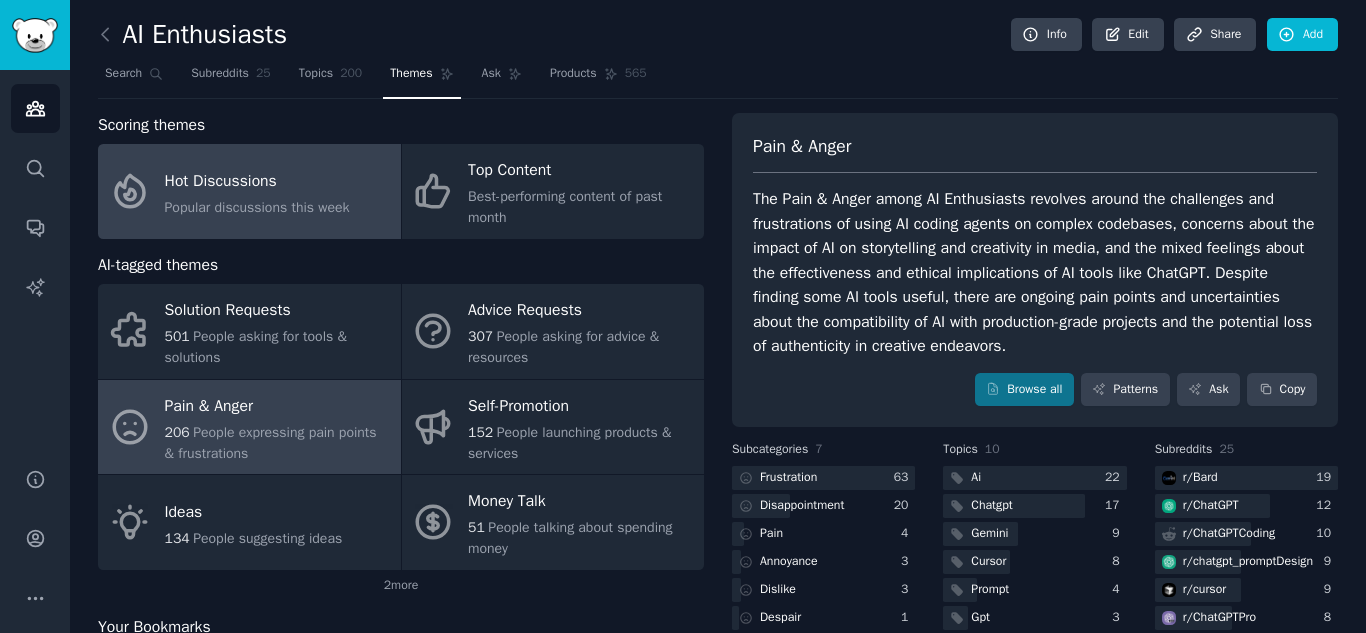 click on "Hot Discussions" at bounding box center (257, 181) 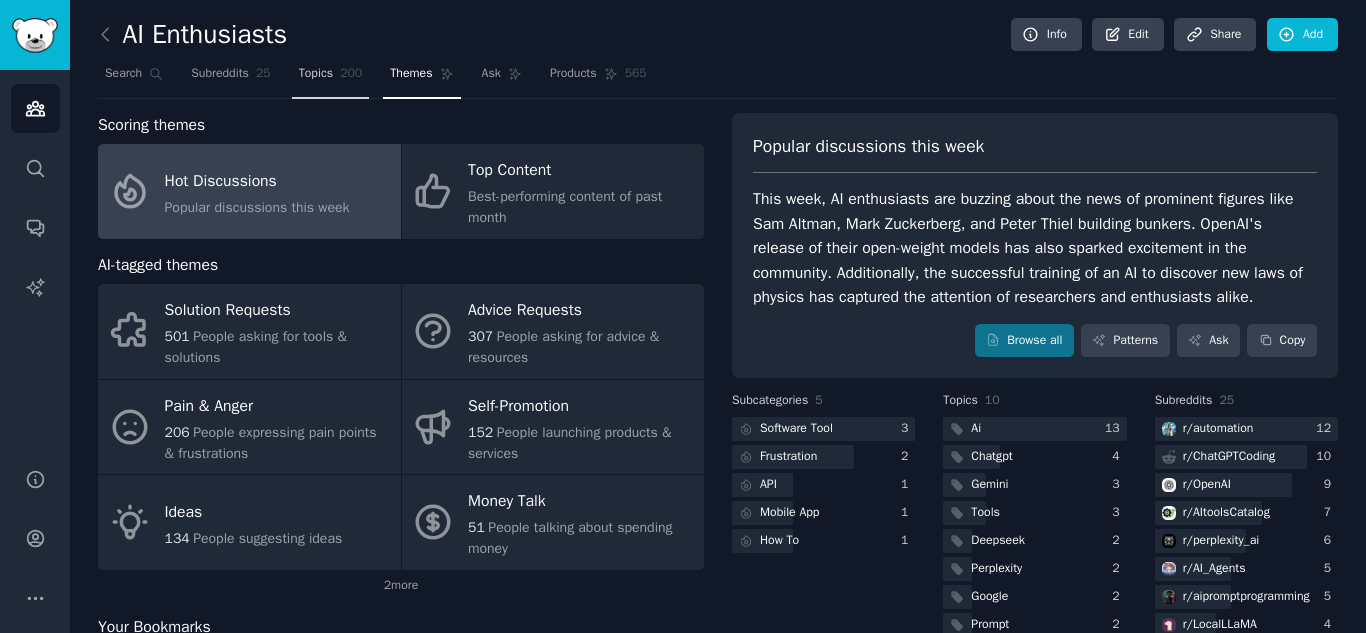 click on "Topics 200" at bounding box center [331, 78] 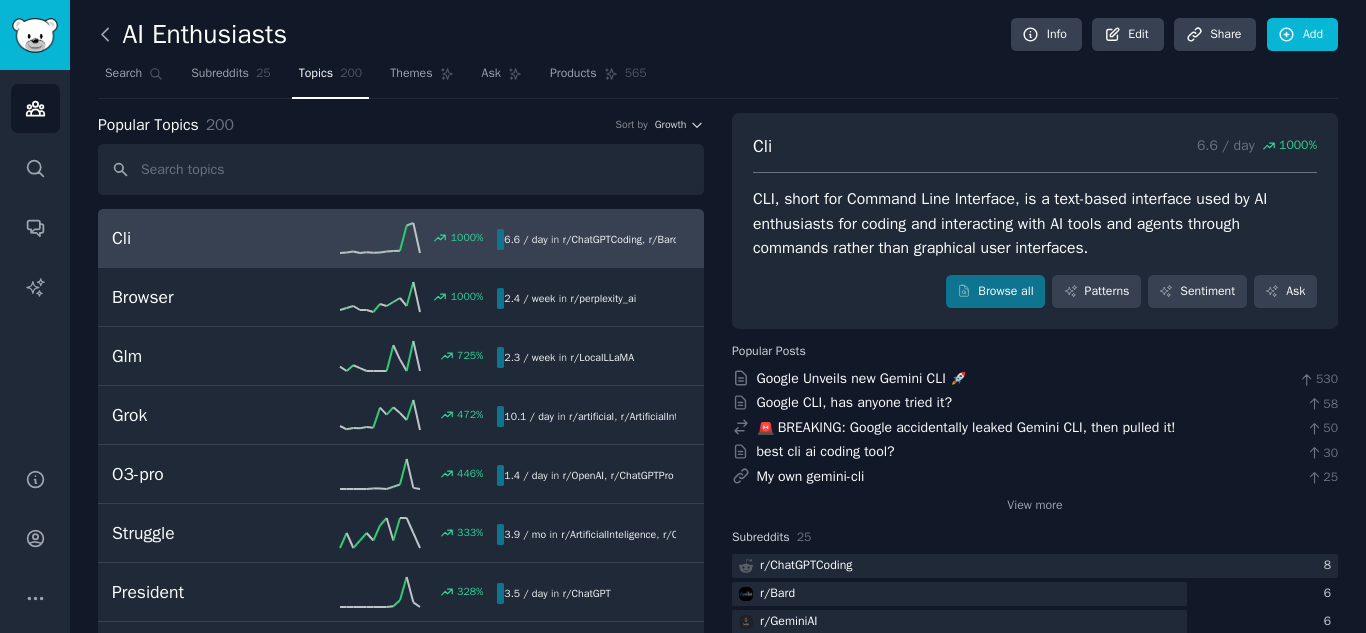 click 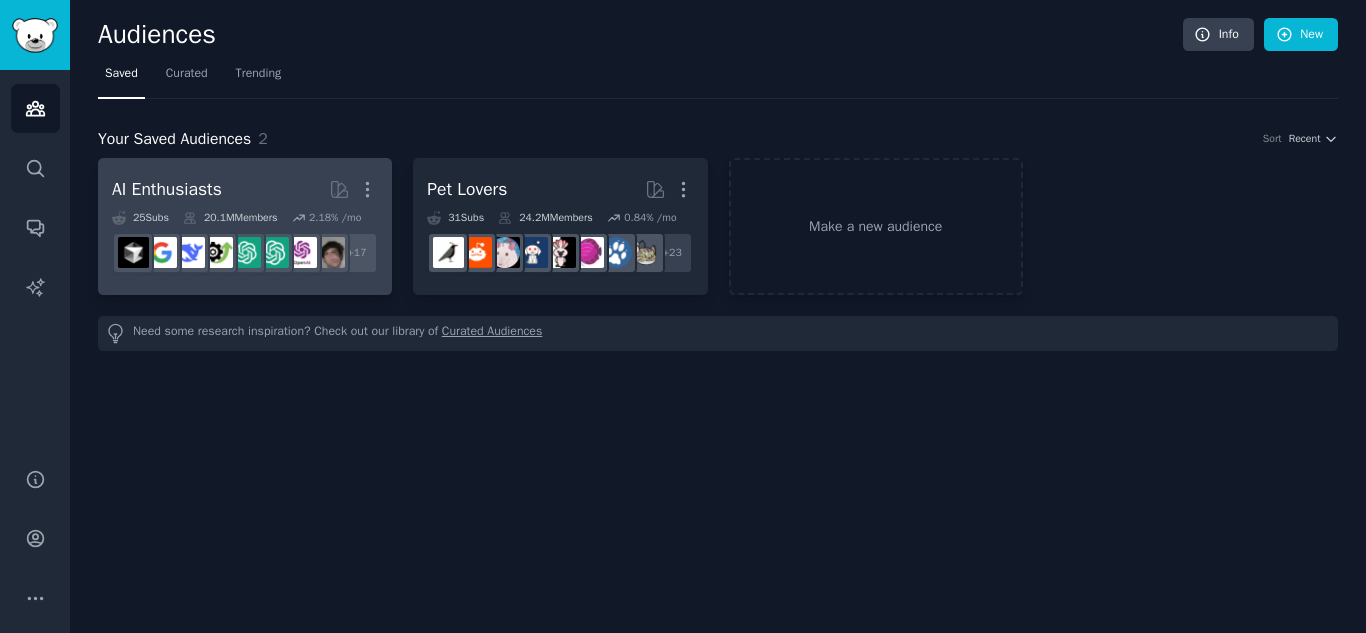 click on "AI Enthusiasts" at bounding box center [167, 189] 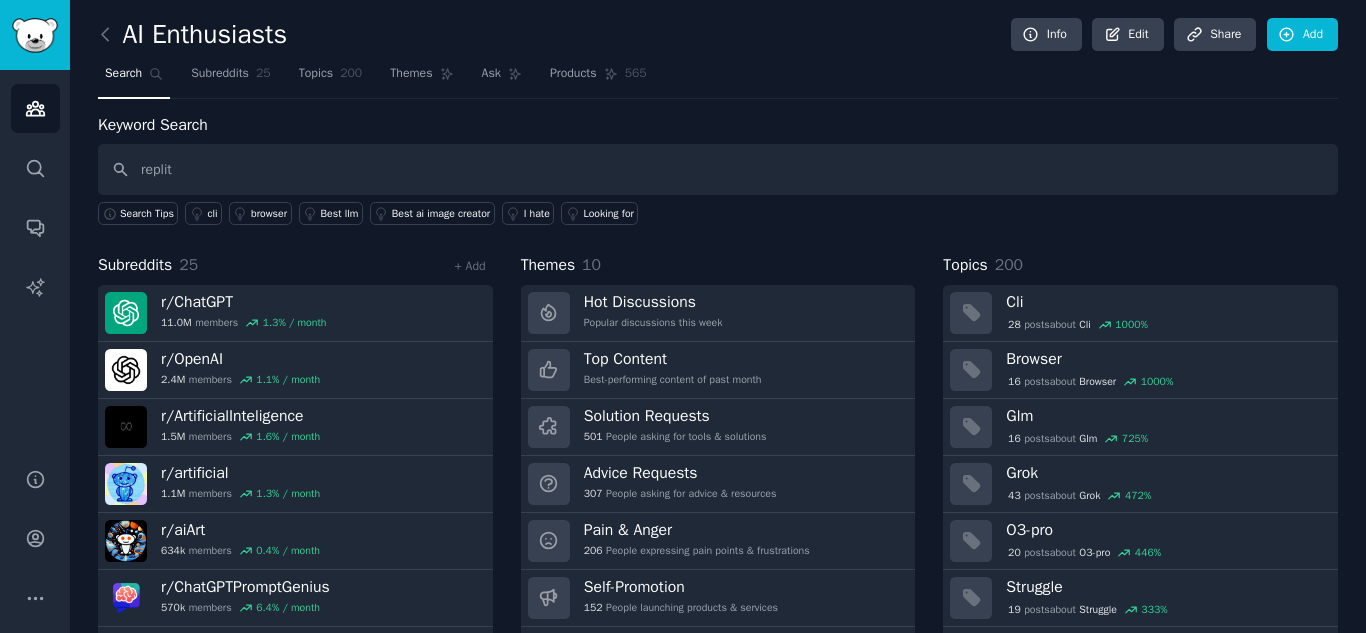 type on "replit" 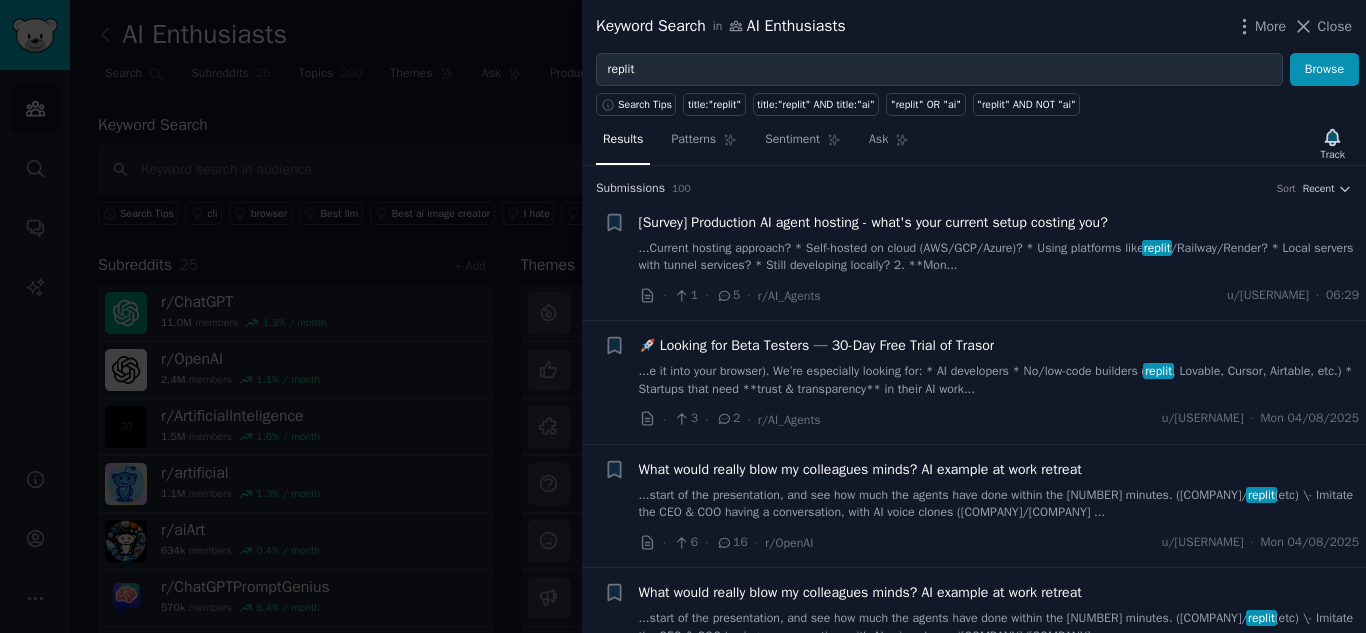 click on "🚀 Looking for Beta Testers — 30-Day Free Trial of Trasor" at bounding box center (817, 345) 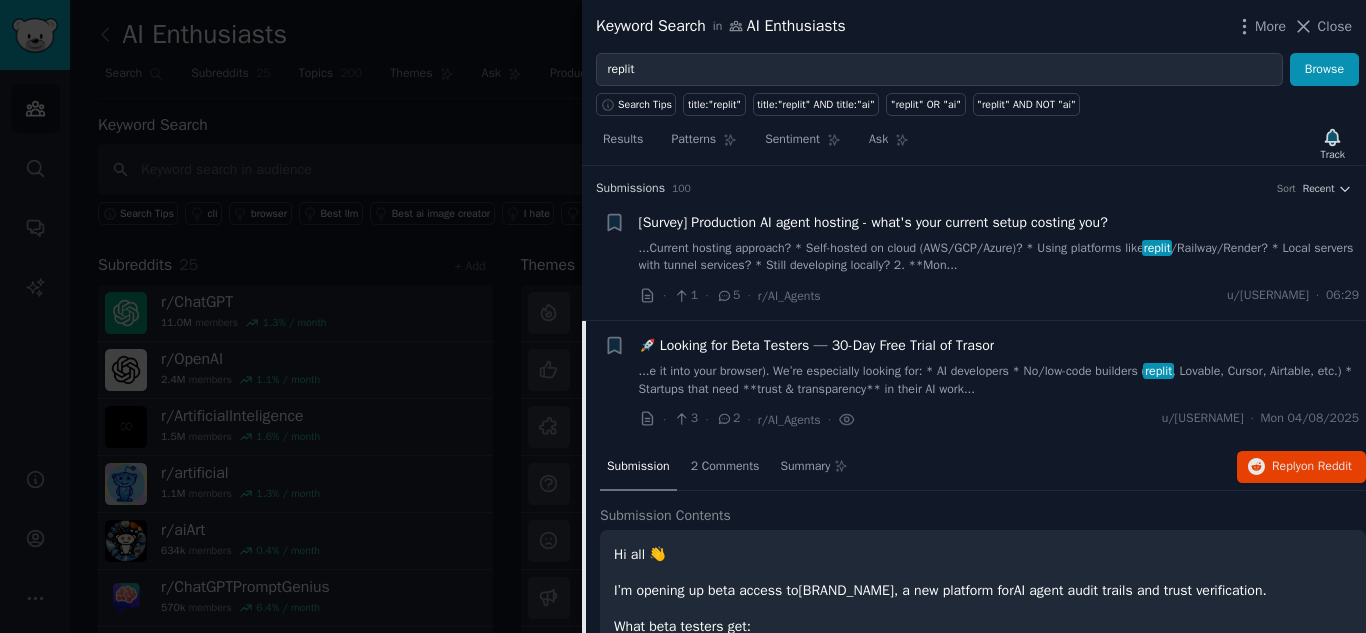 scroll, scrollTop: 155, scrollLeft: 0, axis: vertical 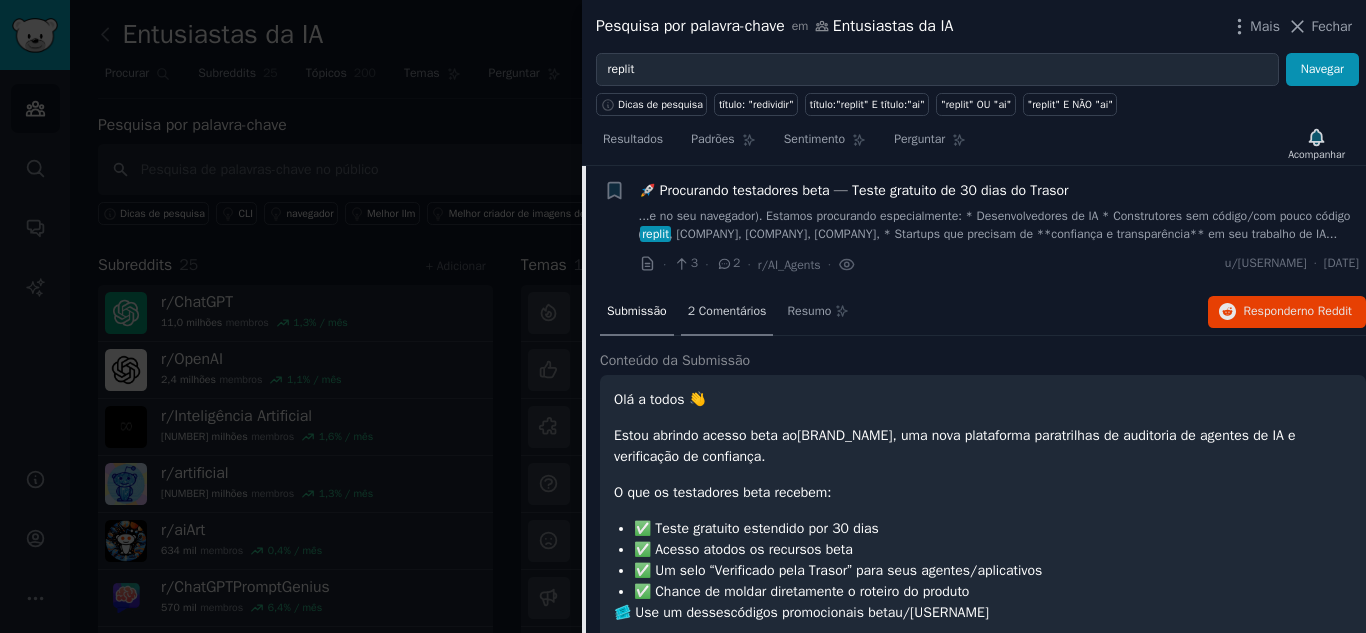 click on "2 Comentários" at bounding box center [727, 313] 